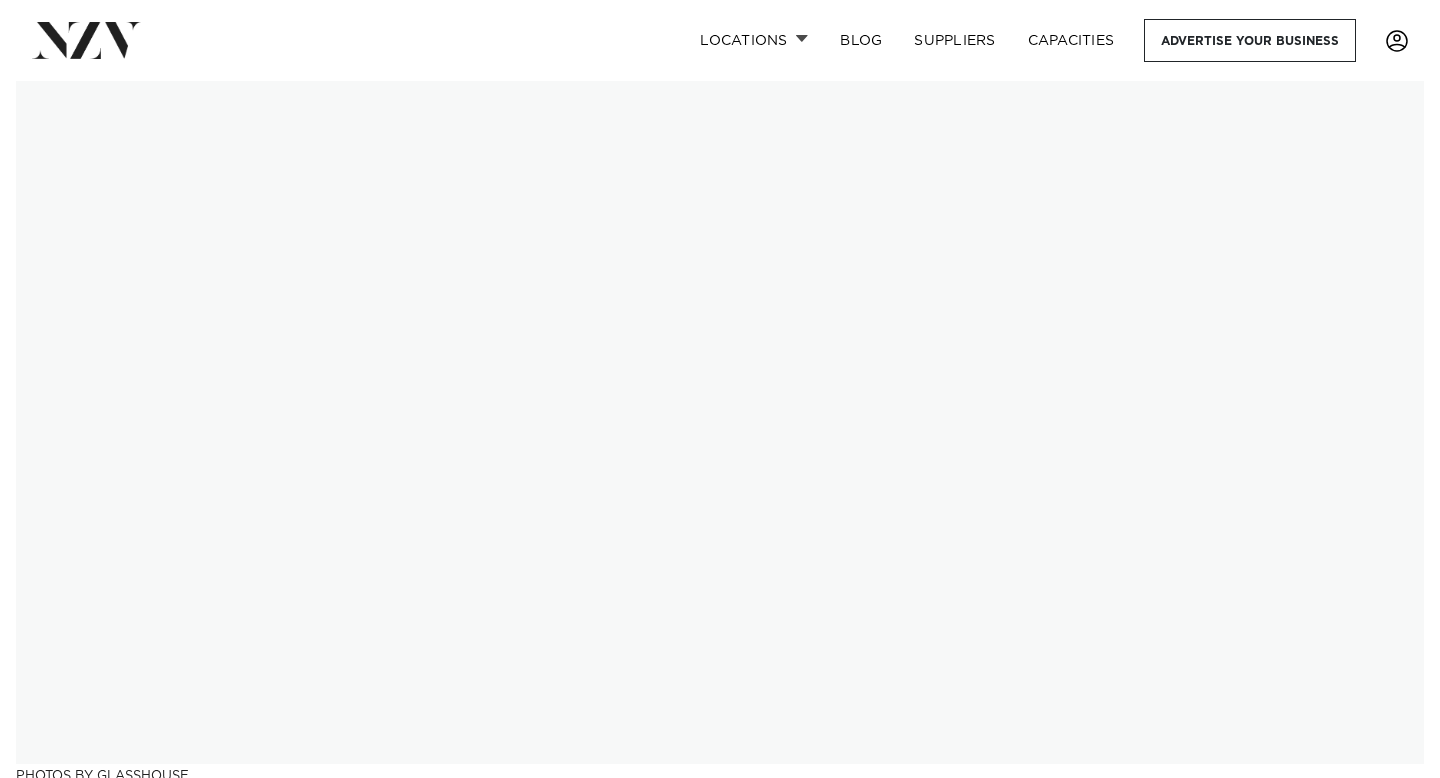 scroll, scrollTop: 0, scrollLeft: 0, axis: both 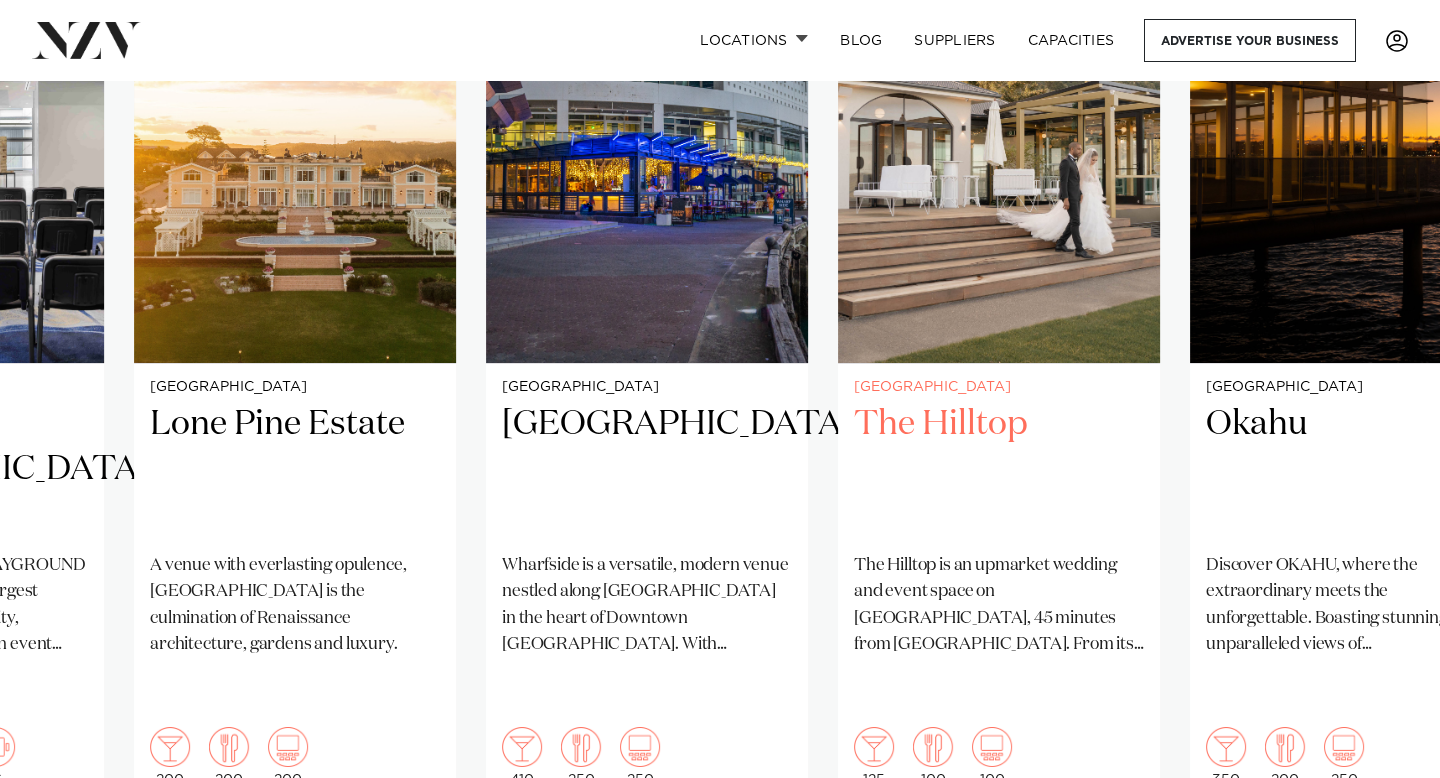click on "The Hilltop" at bounding box center [999, 469] 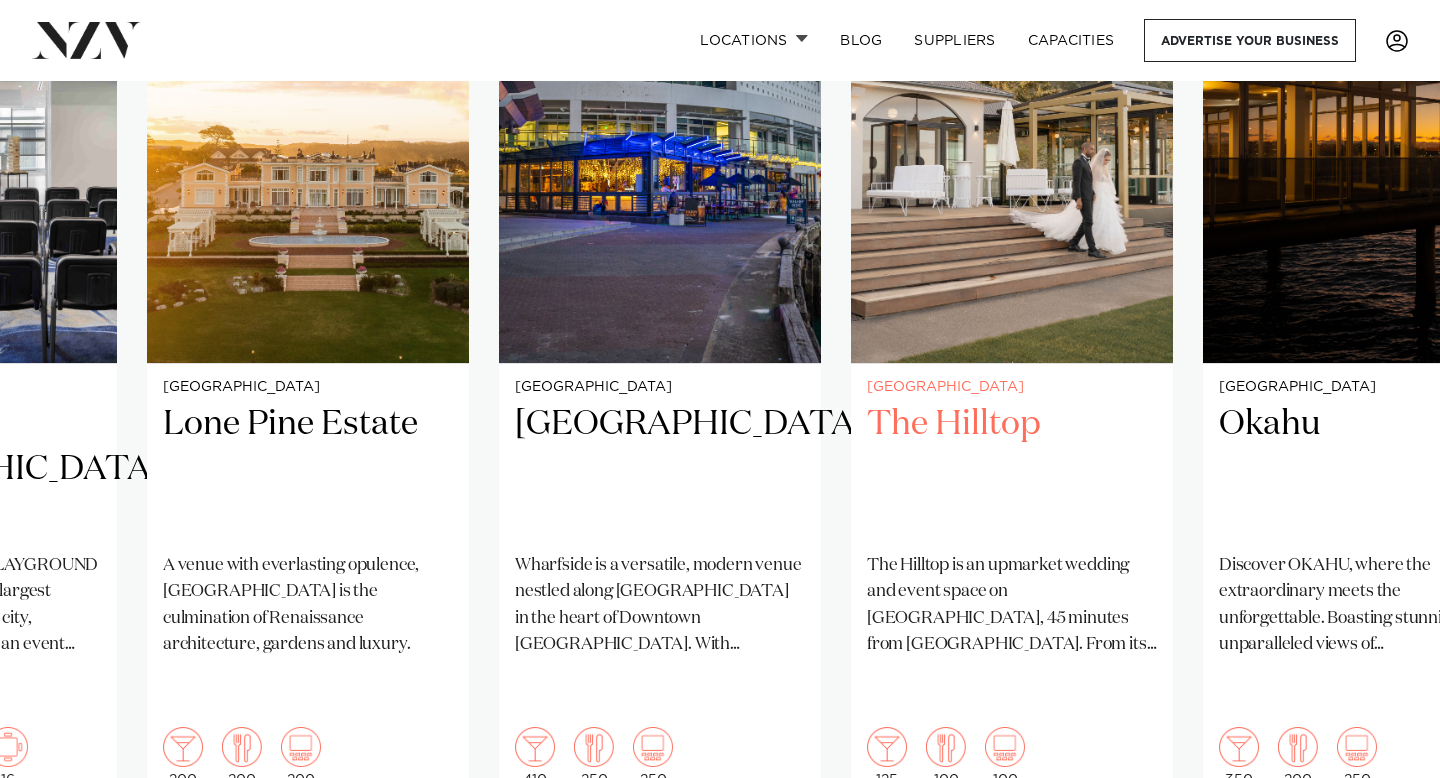 click on "The Hilltop" at bounding box center [1012, 469] 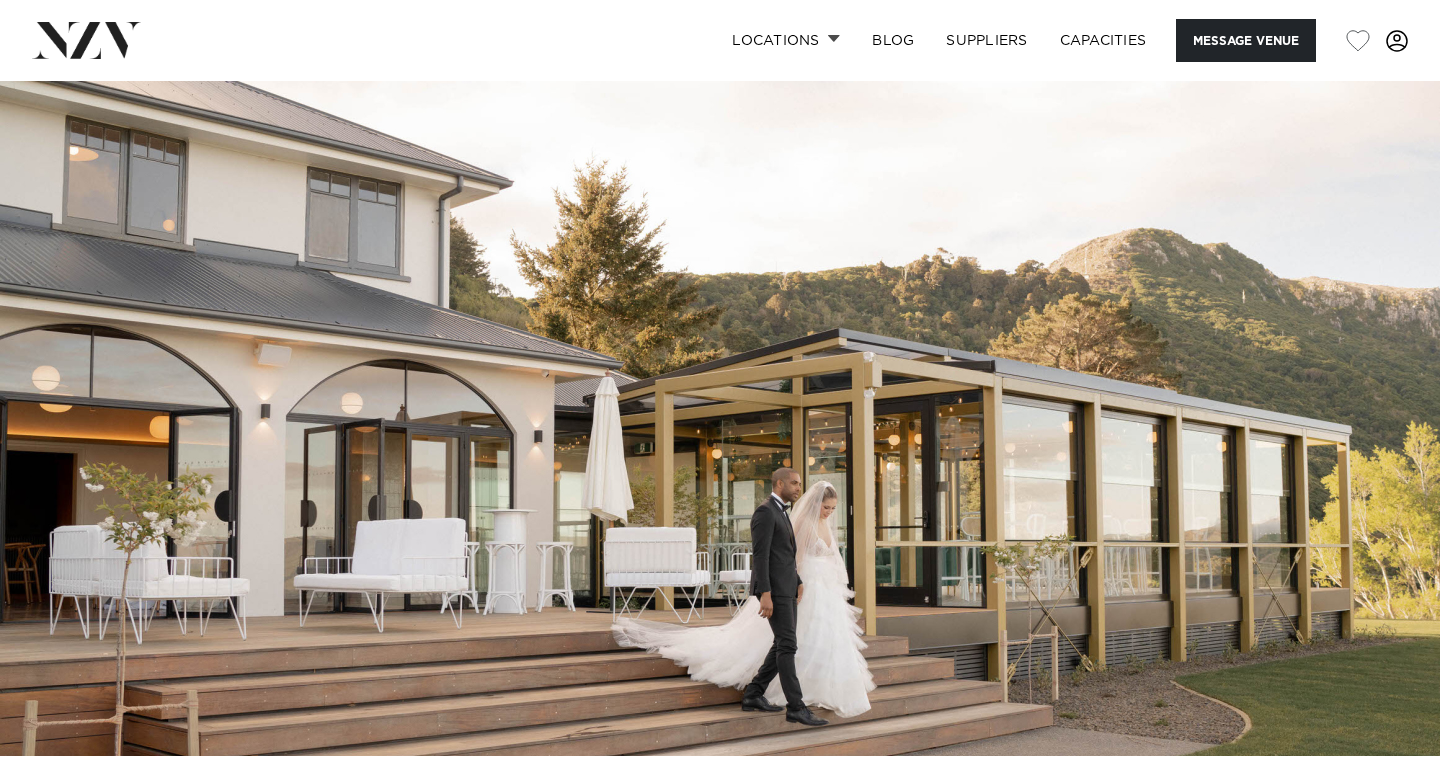 scroll, scrollTop: 0, scrollLeft: 0, axis: both 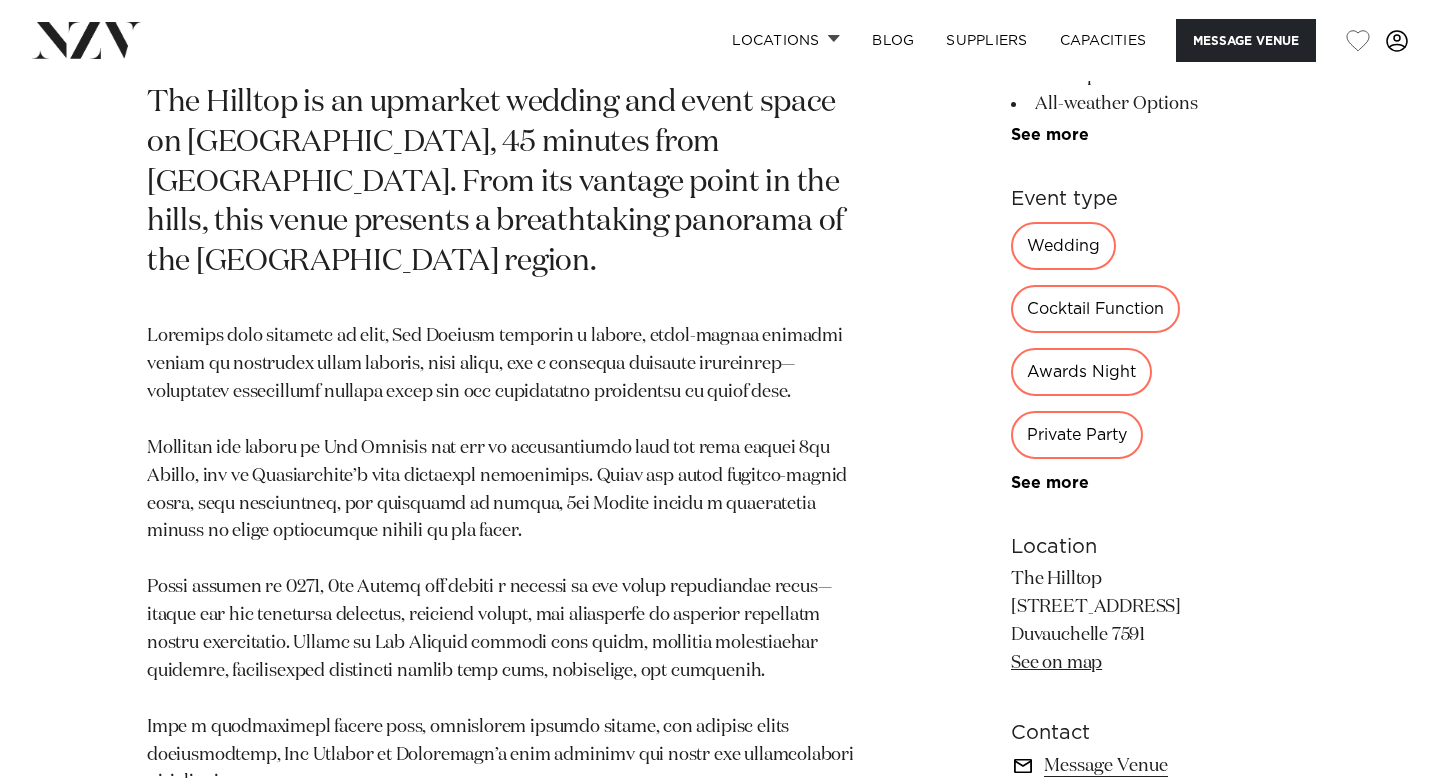 click on "Wedding" at bounding box center [1063, 246] 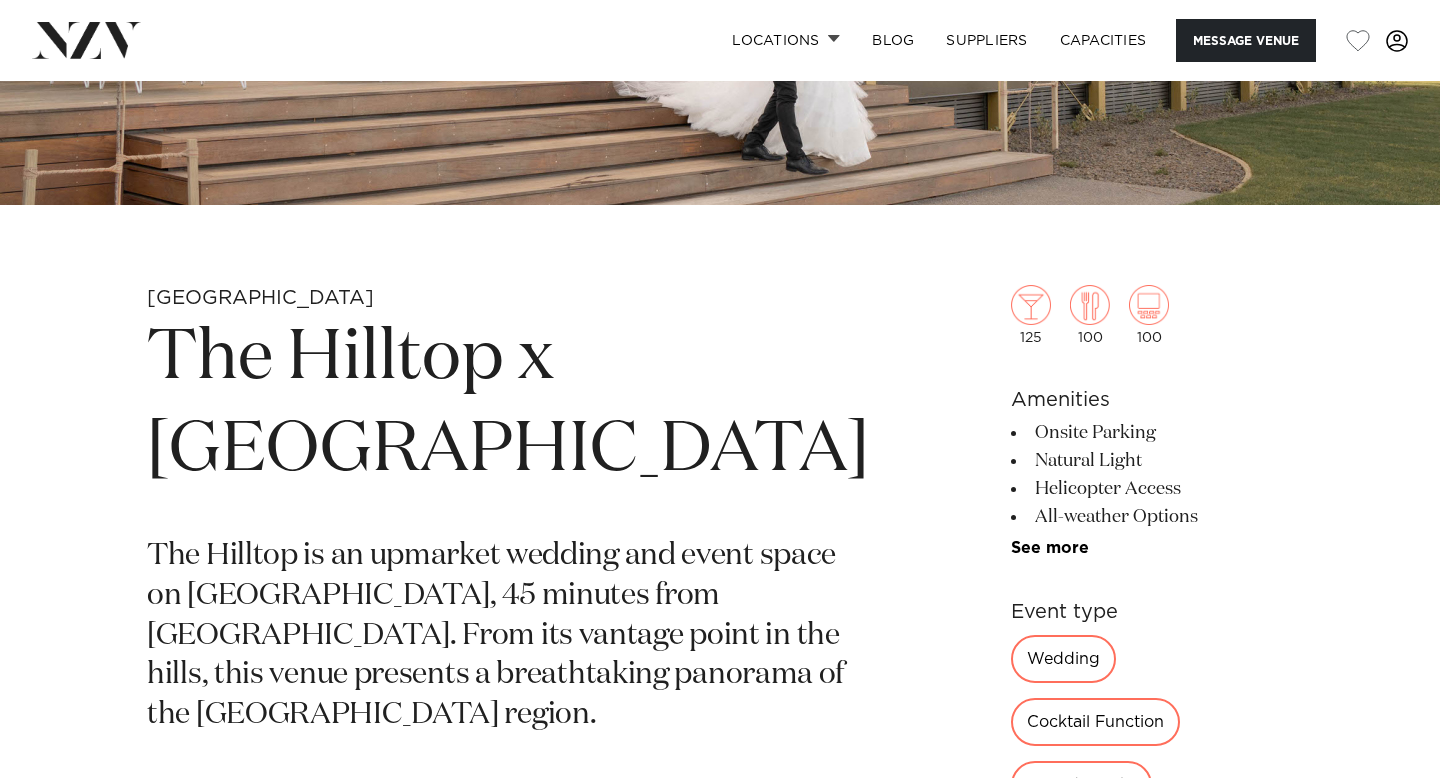 scroll, scrollTop: 540, scrollLeft: 0, axis: vertical 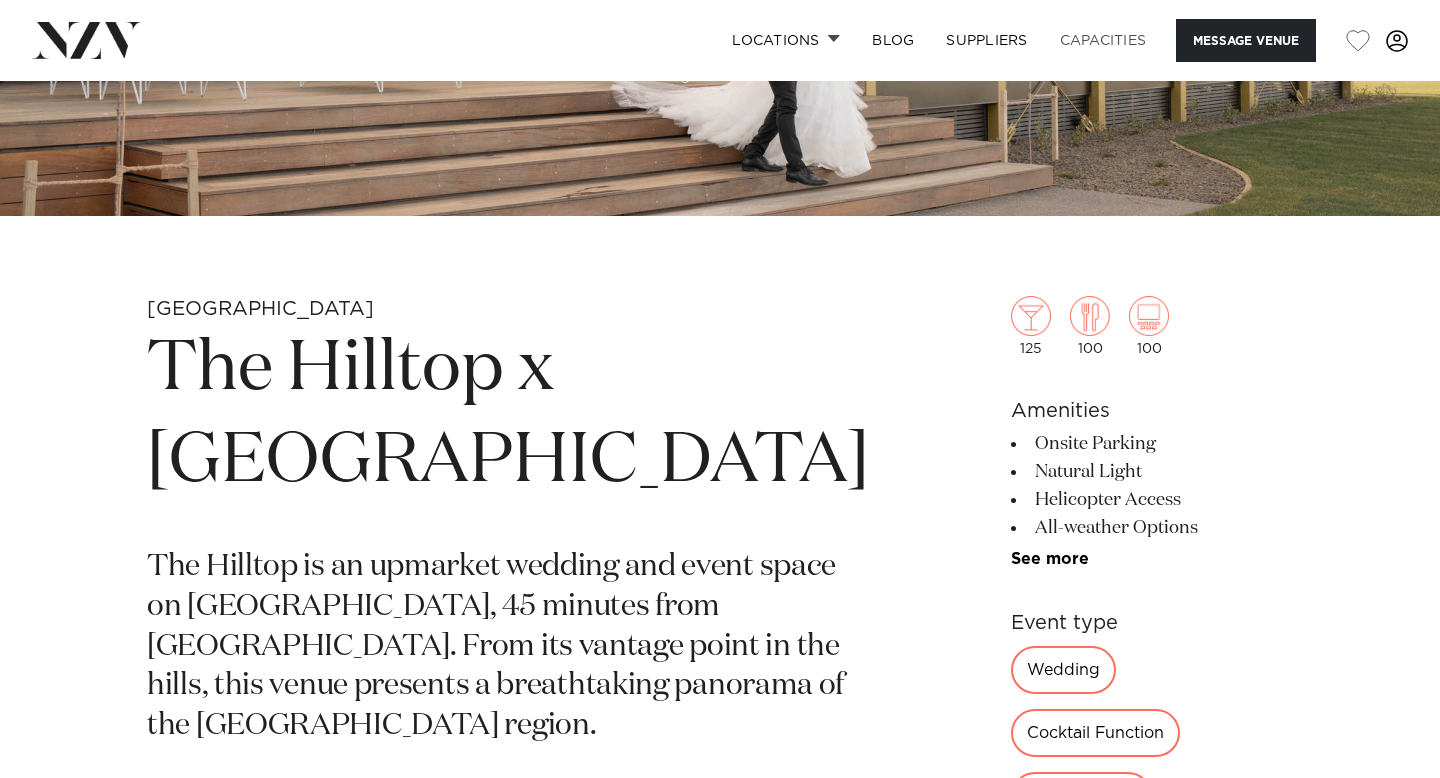 click on "Capacities" at bounding box center [1103, 40] 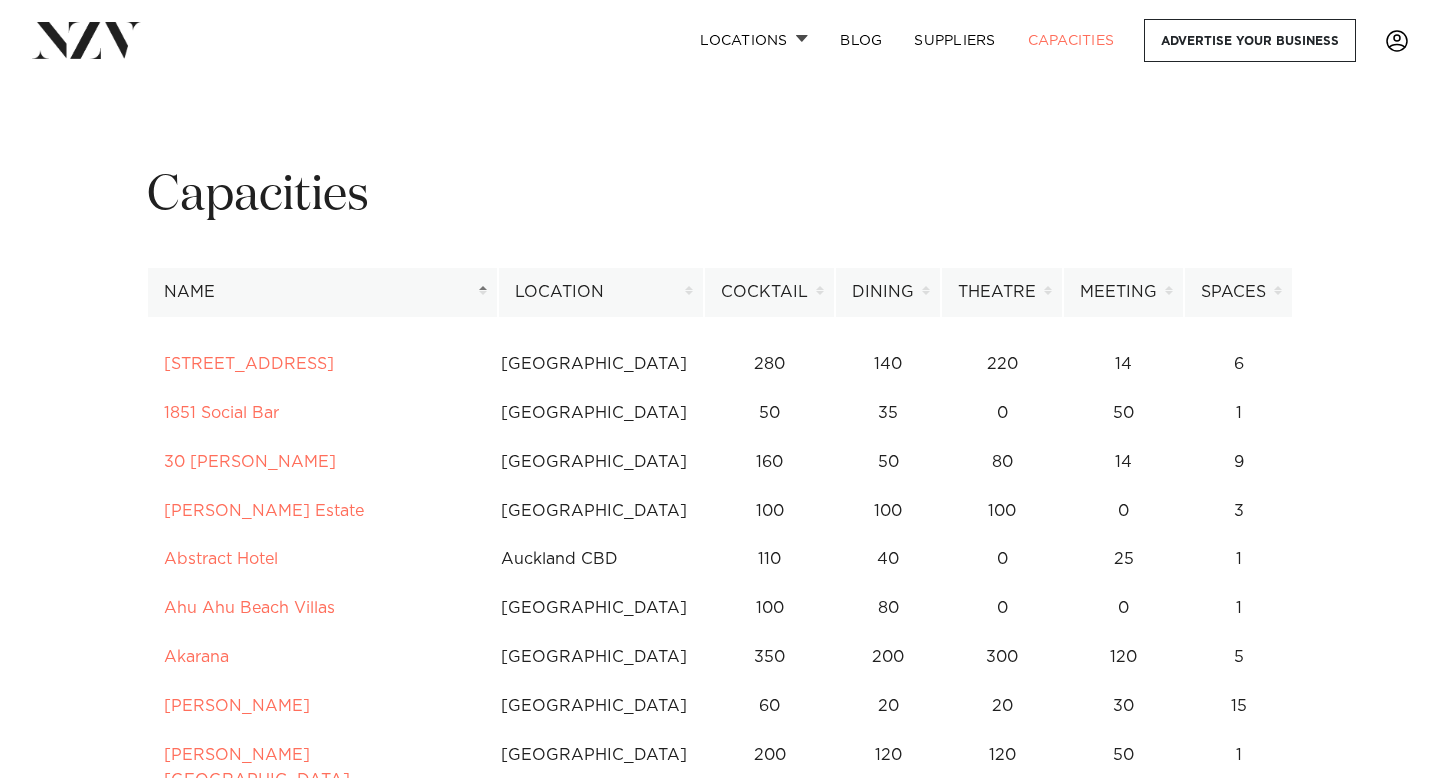 scroll, scrollTop: 0, scrollLeft: 0, axis: both 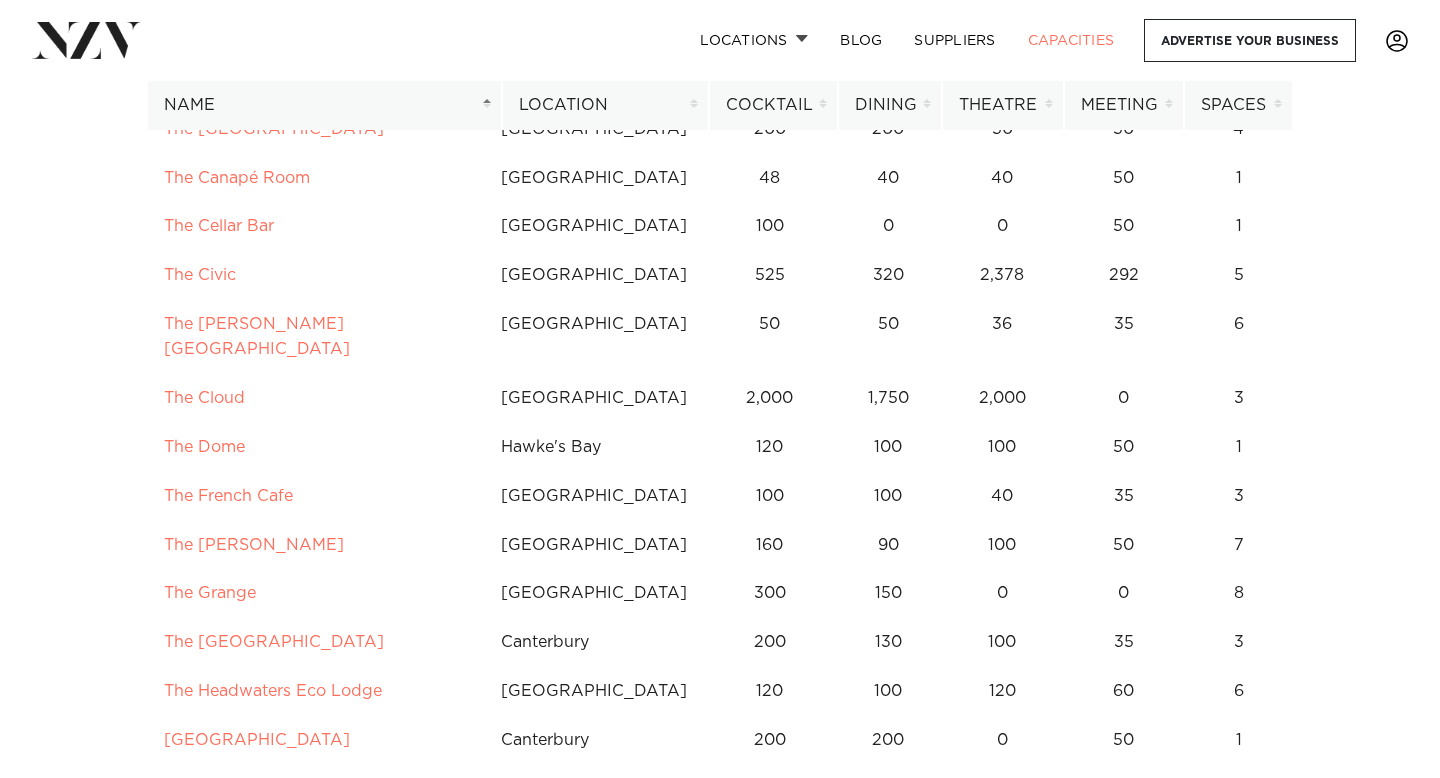 click on "Dining" at bounding box center [890, 105] 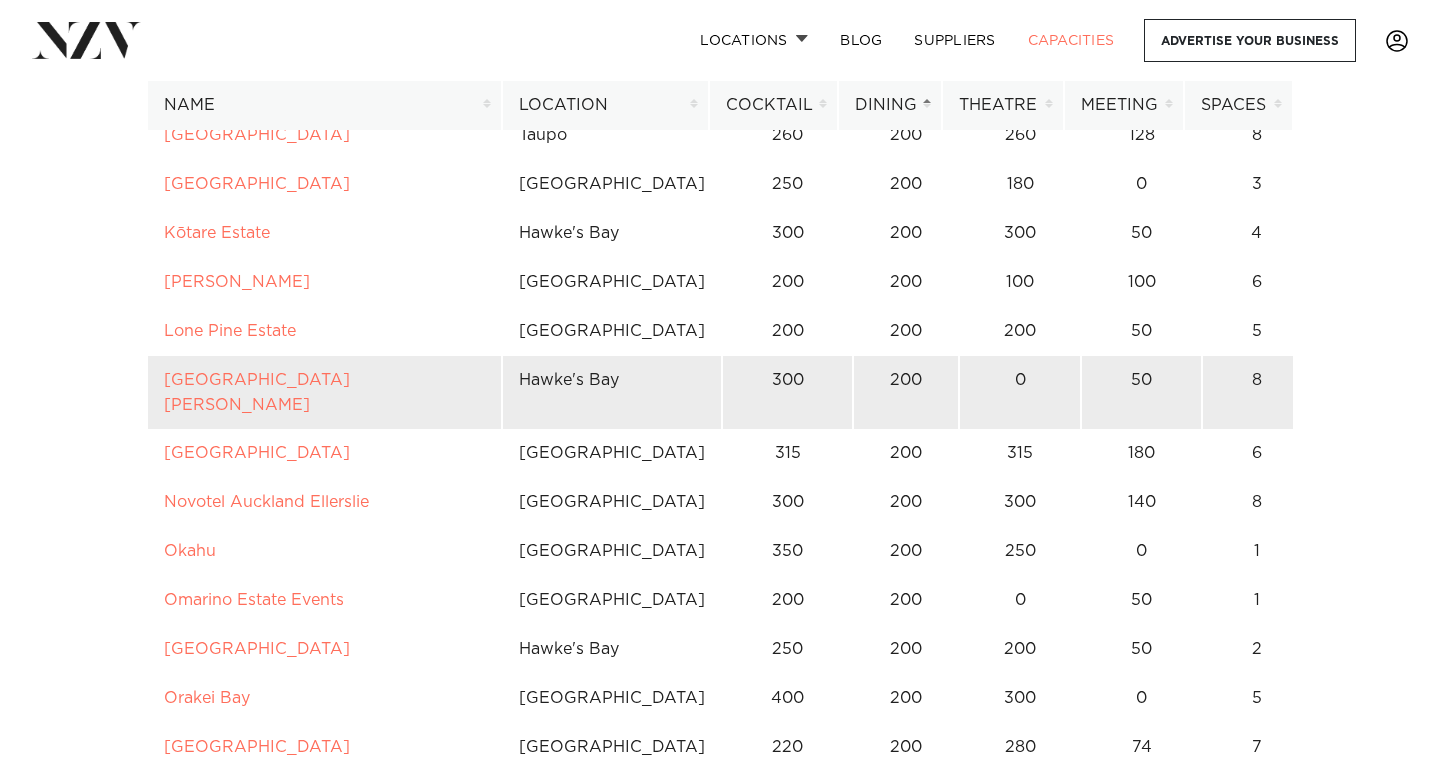 scroll, scrollTop: 11108, scrollLeft: 0, axis: vertical 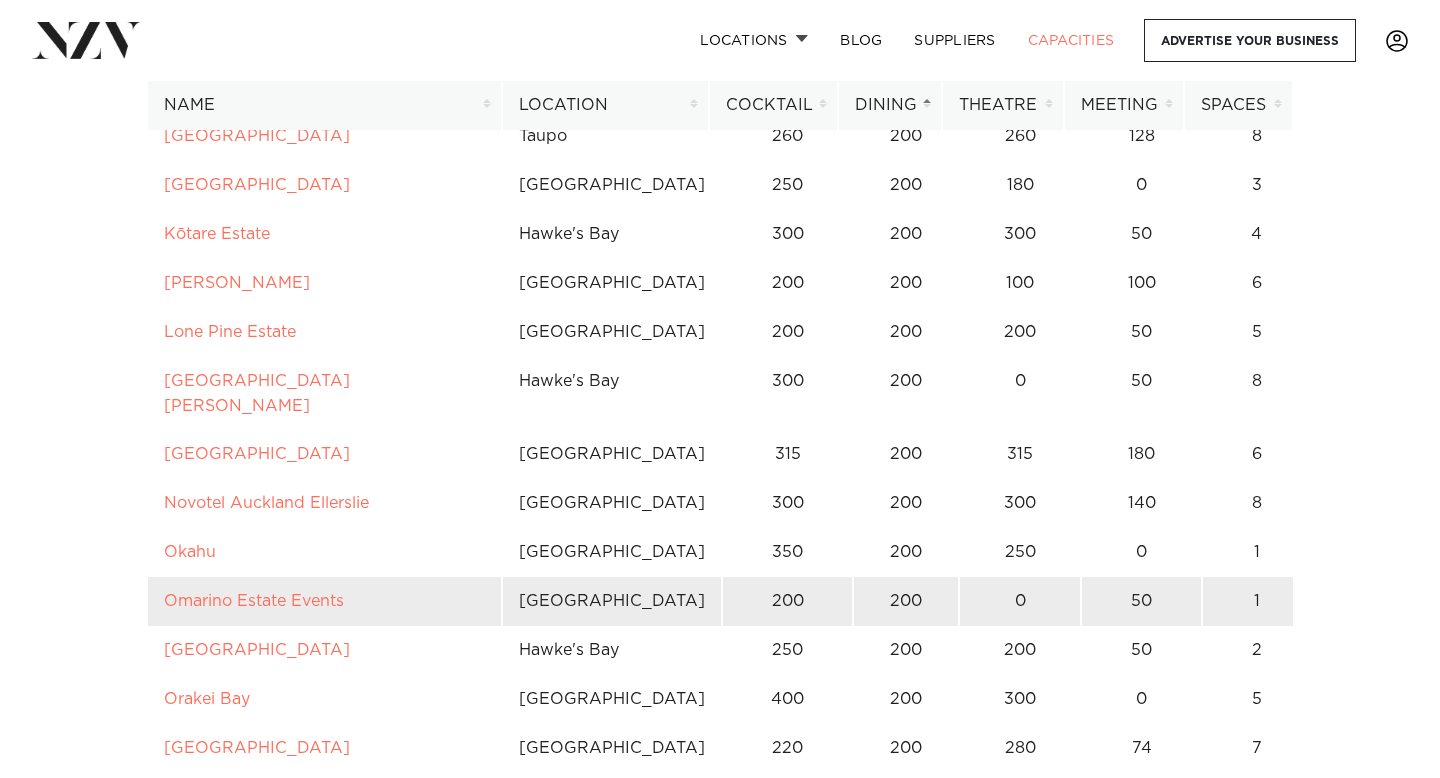 click on "Omarino Estate Events" at bounding box center [324, 601] 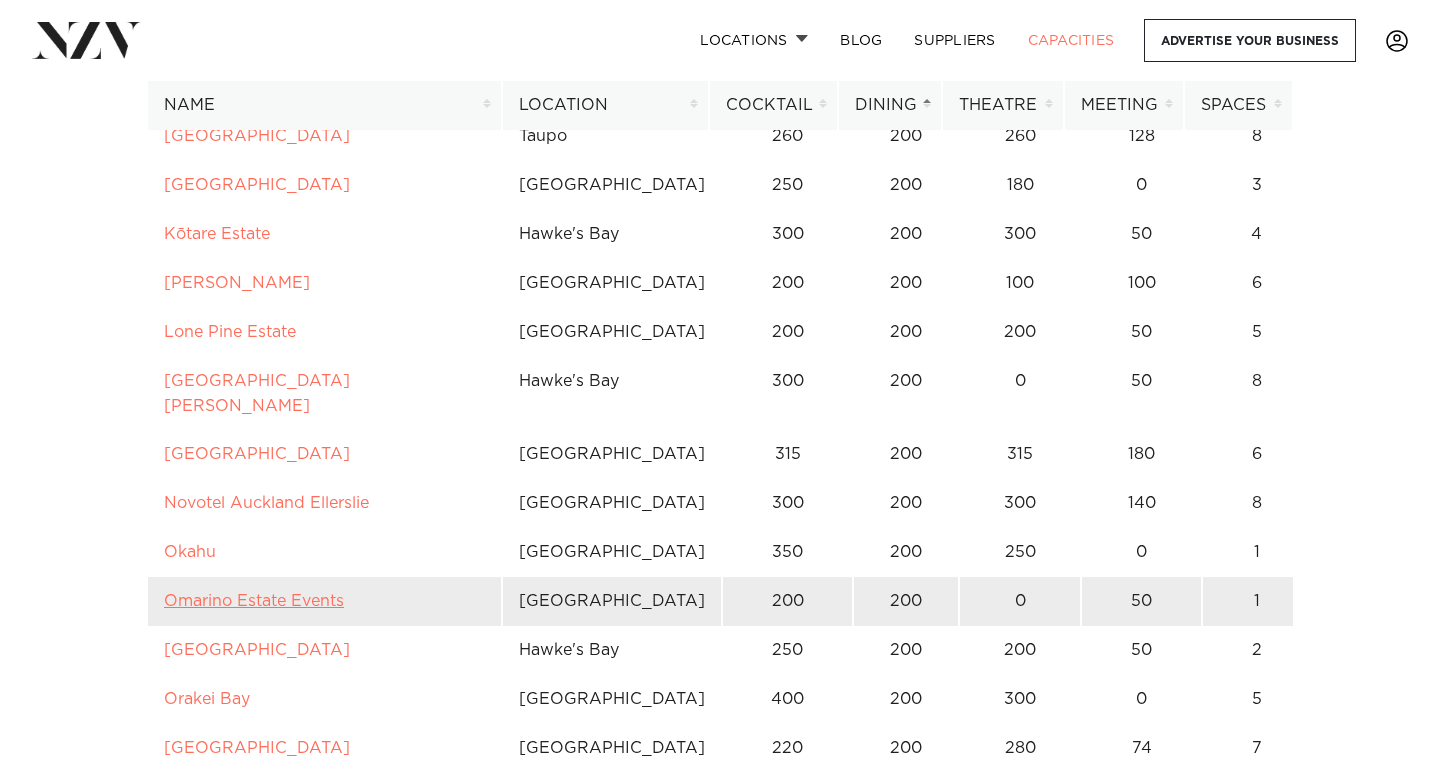 click on "Omarino Estate Events" at bounding box center (254, 601) 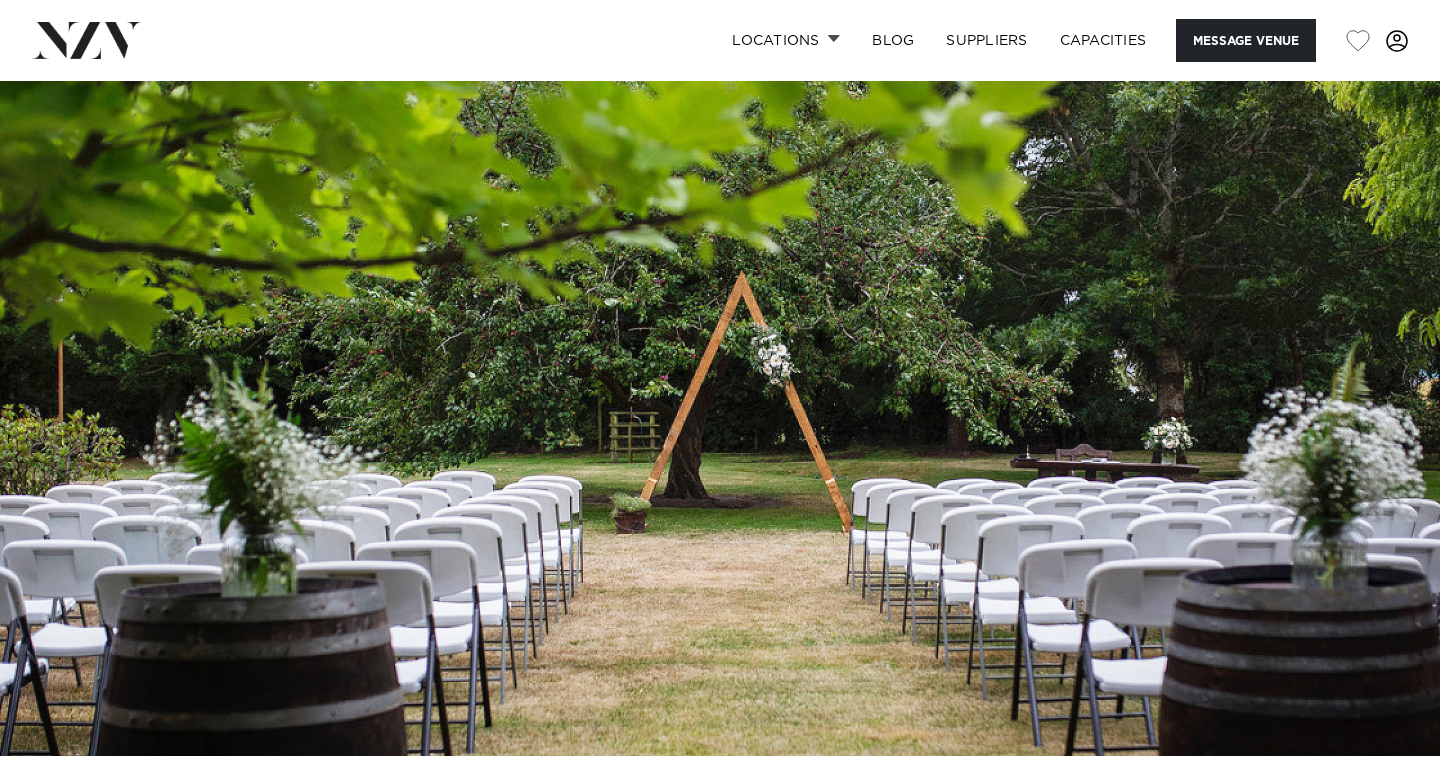 scroll, scrollTop: 0, scrollLeft: 0, axis: both 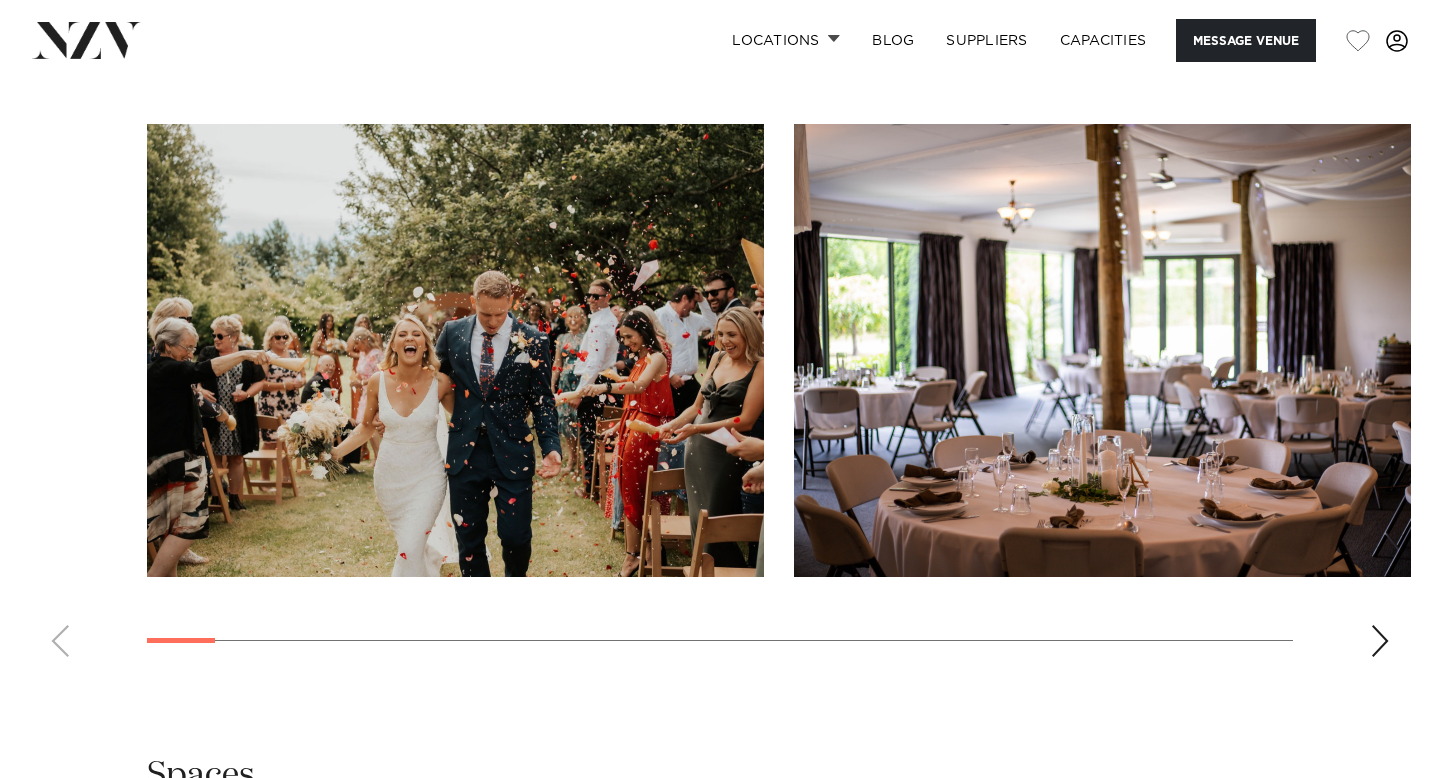 click at bounding box center (1380, 641) 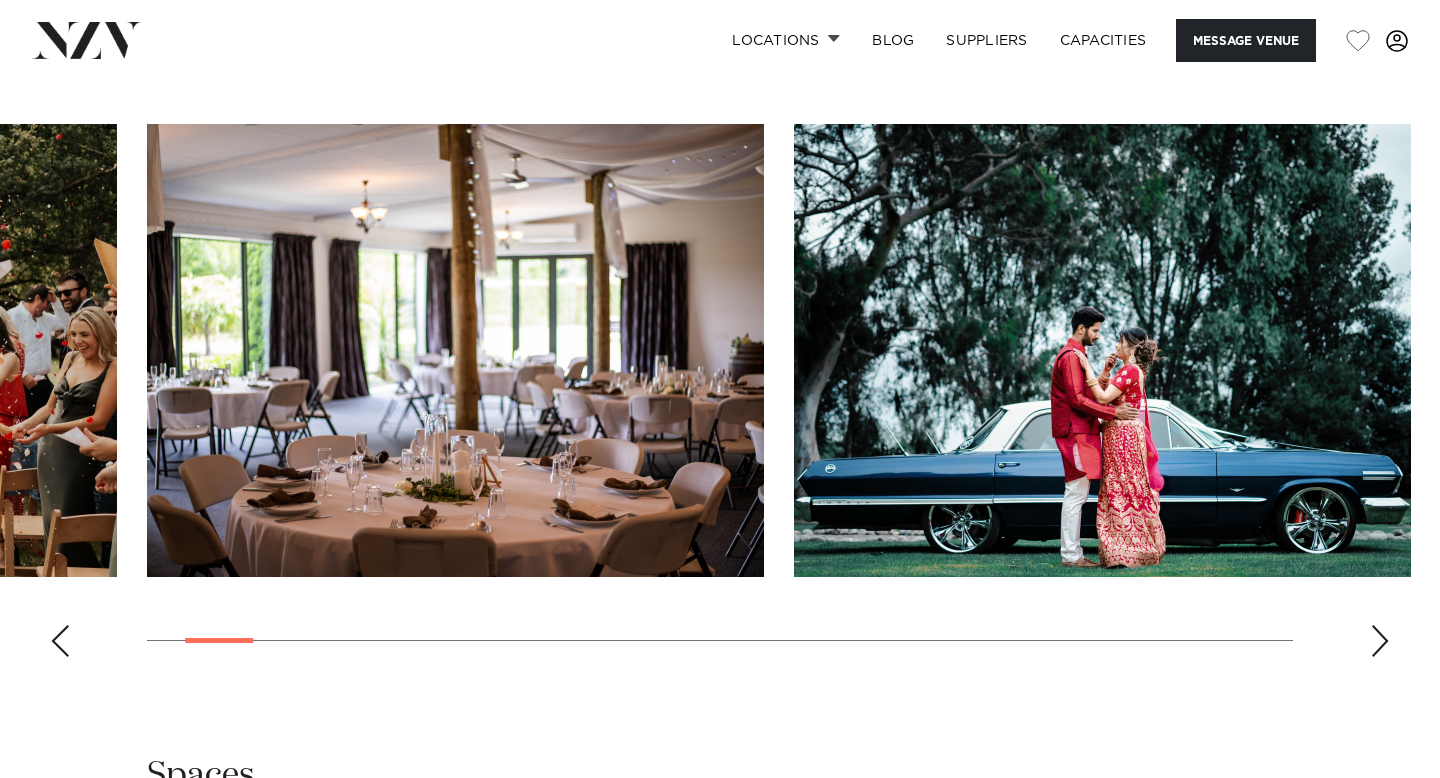 click at bounding box center (1380, 641) 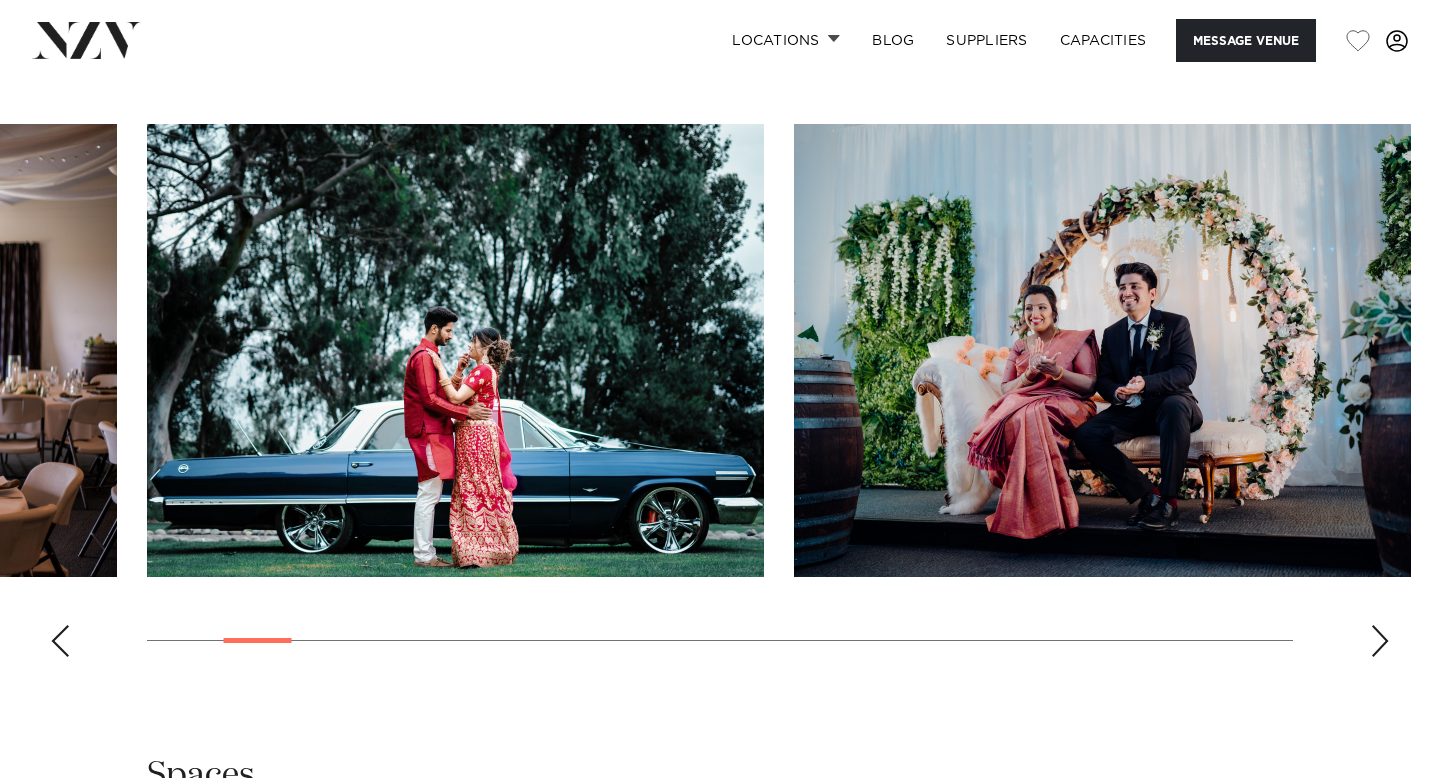 click at bounding box center [1380, 641] 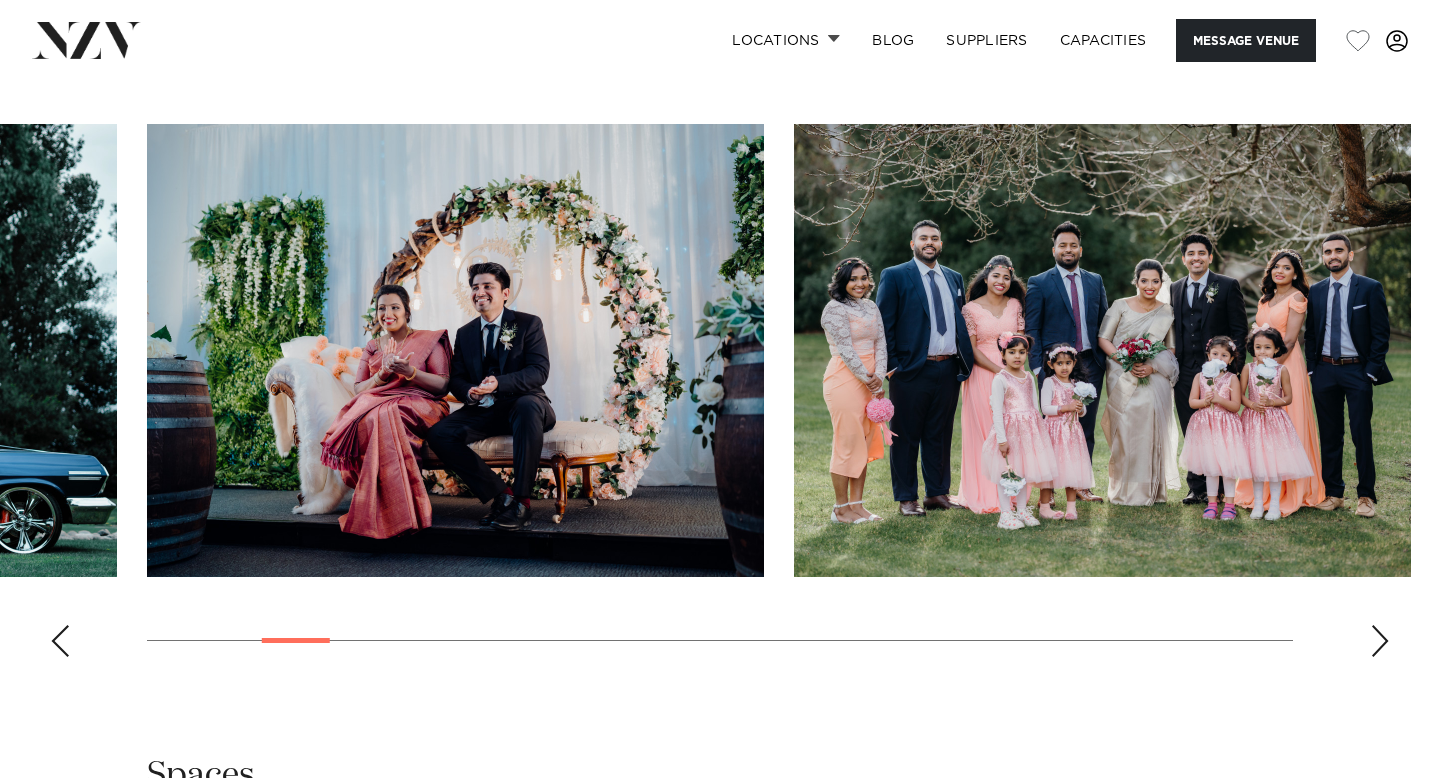 click at bounding box center (1380, 641) 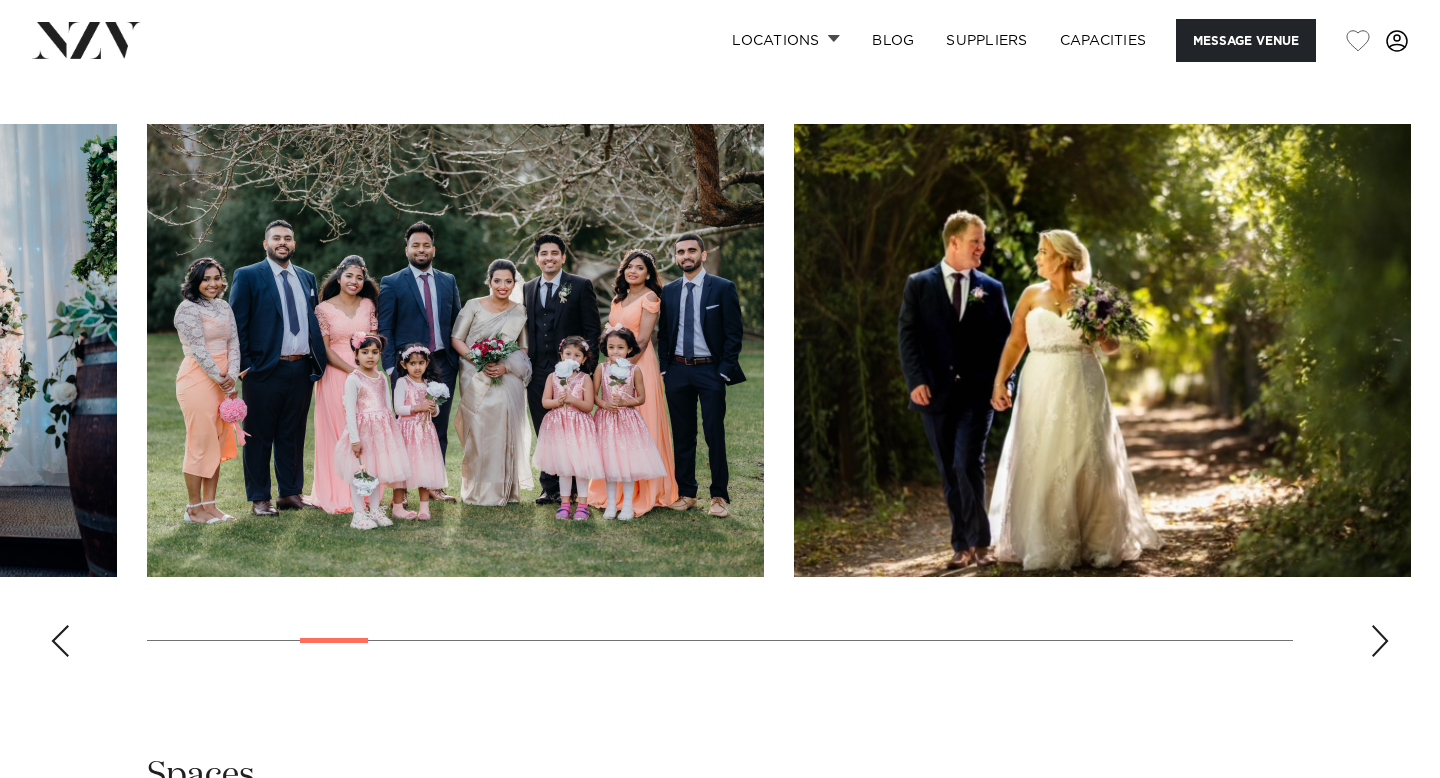click at bounding box center (1380, 641) 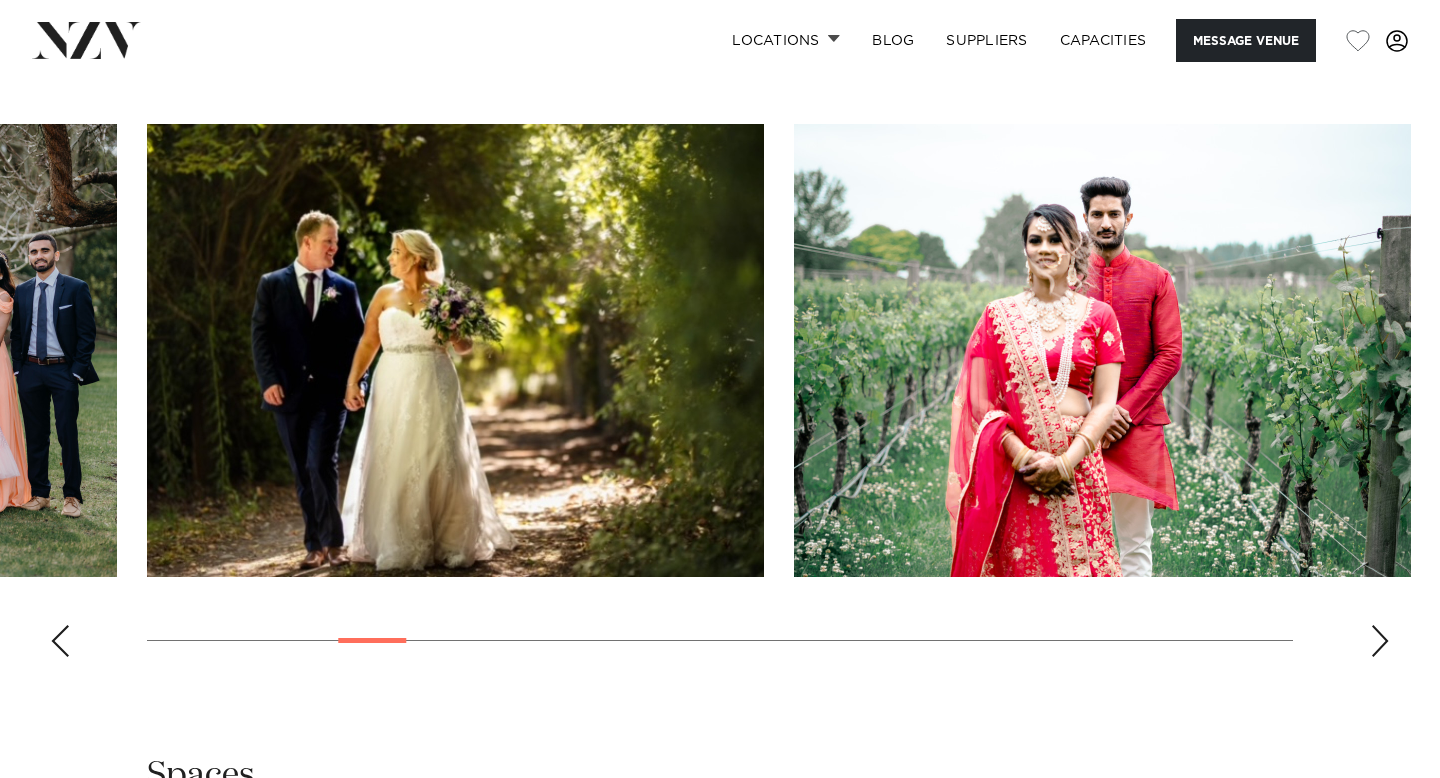 click at bounding box center [1380, 641] 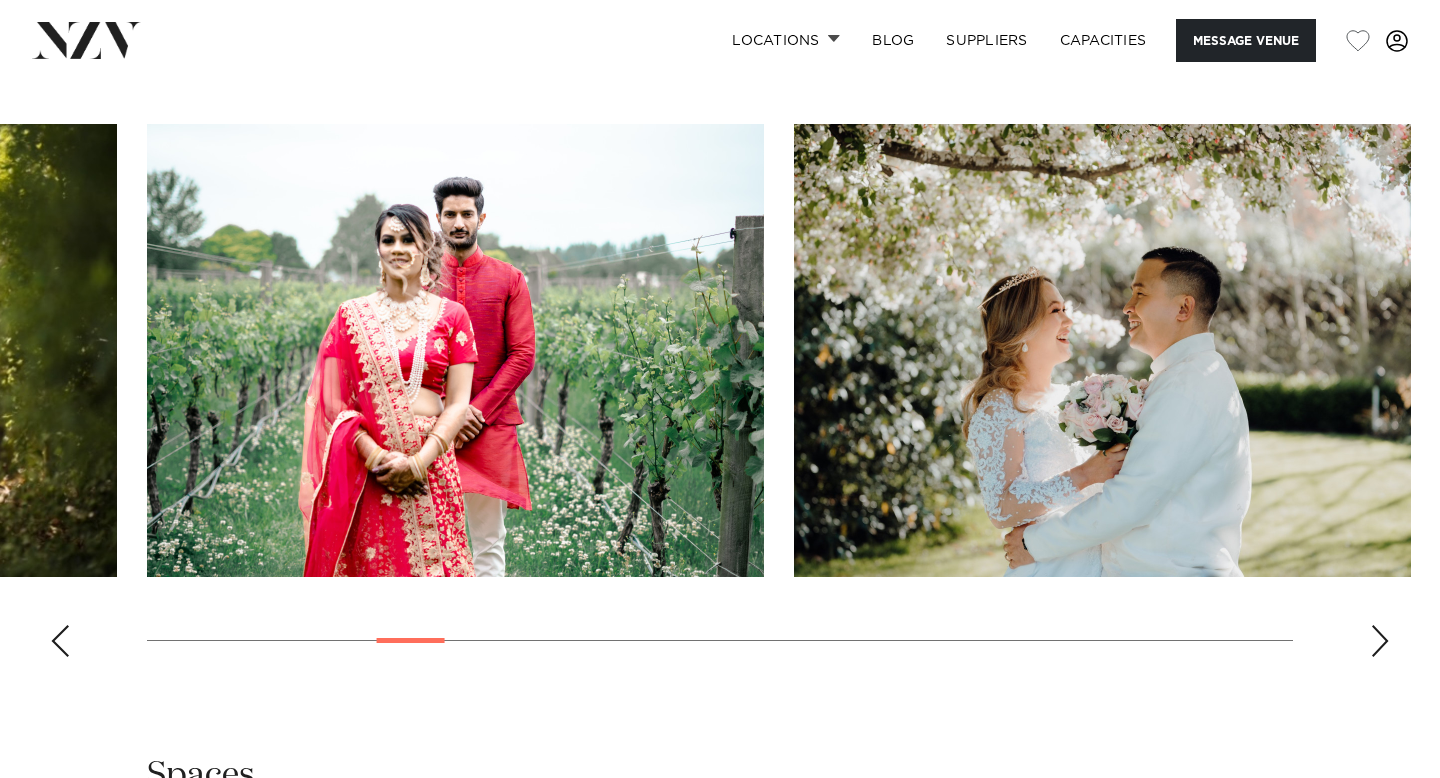 click at bounding box center (1380, 641) 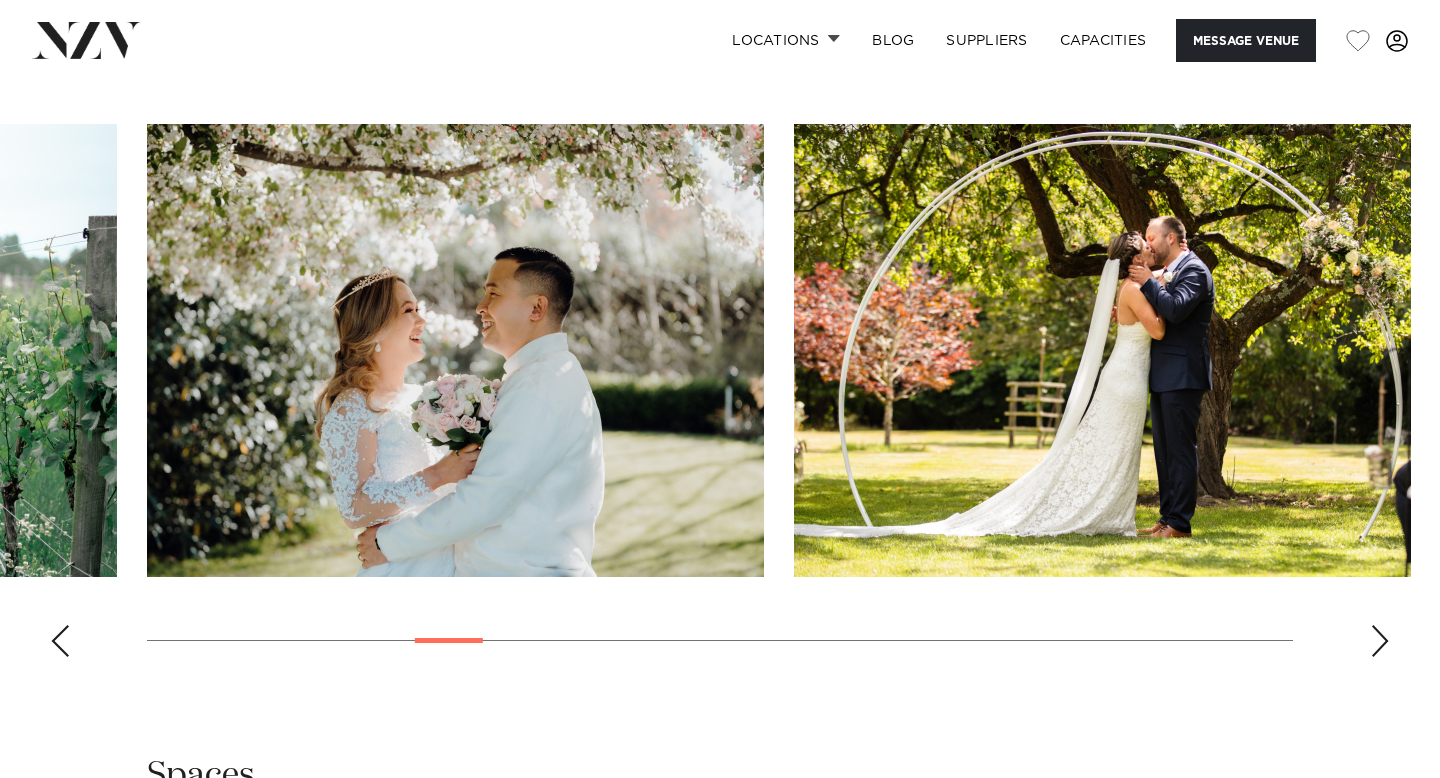 click at bounding box center (1380, 641) 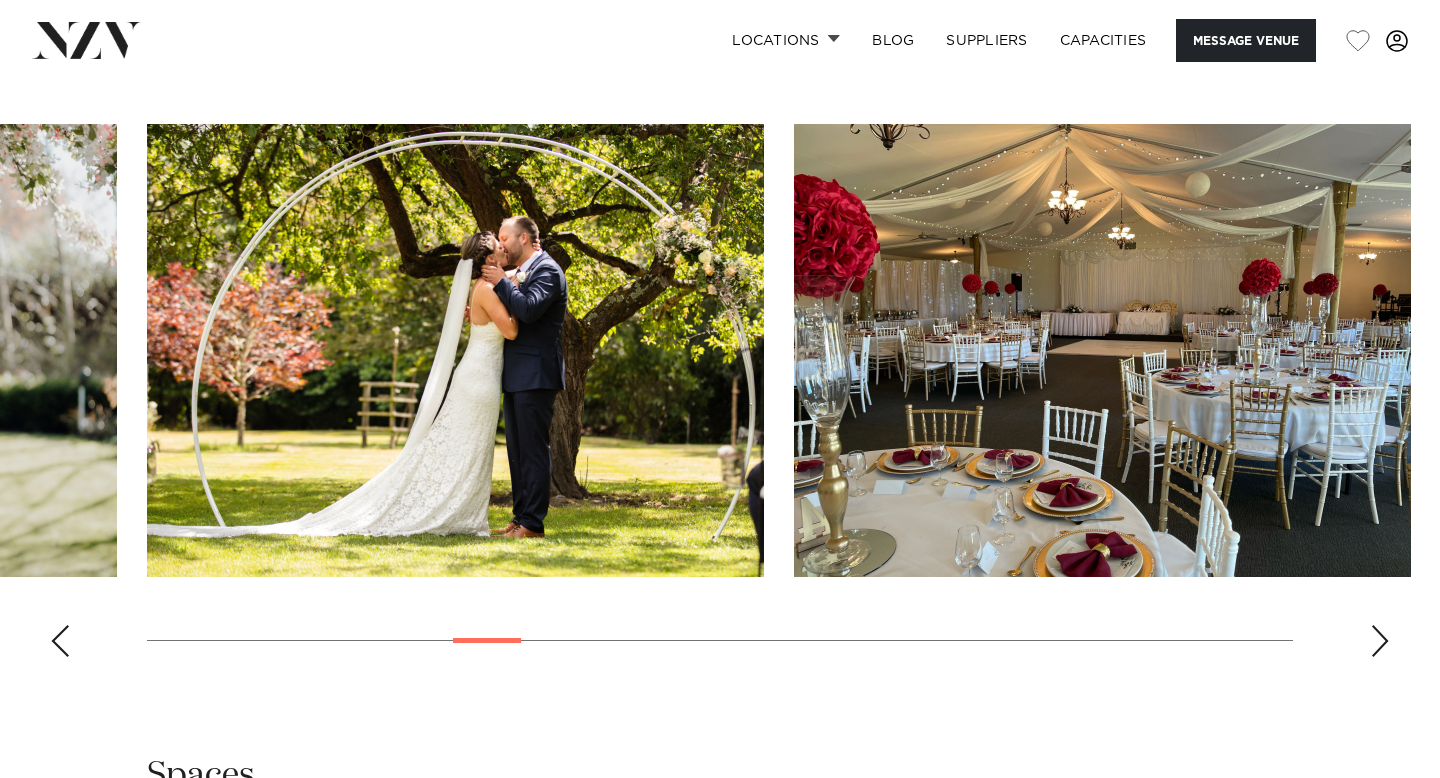 click at bounding box center (1380, 641) 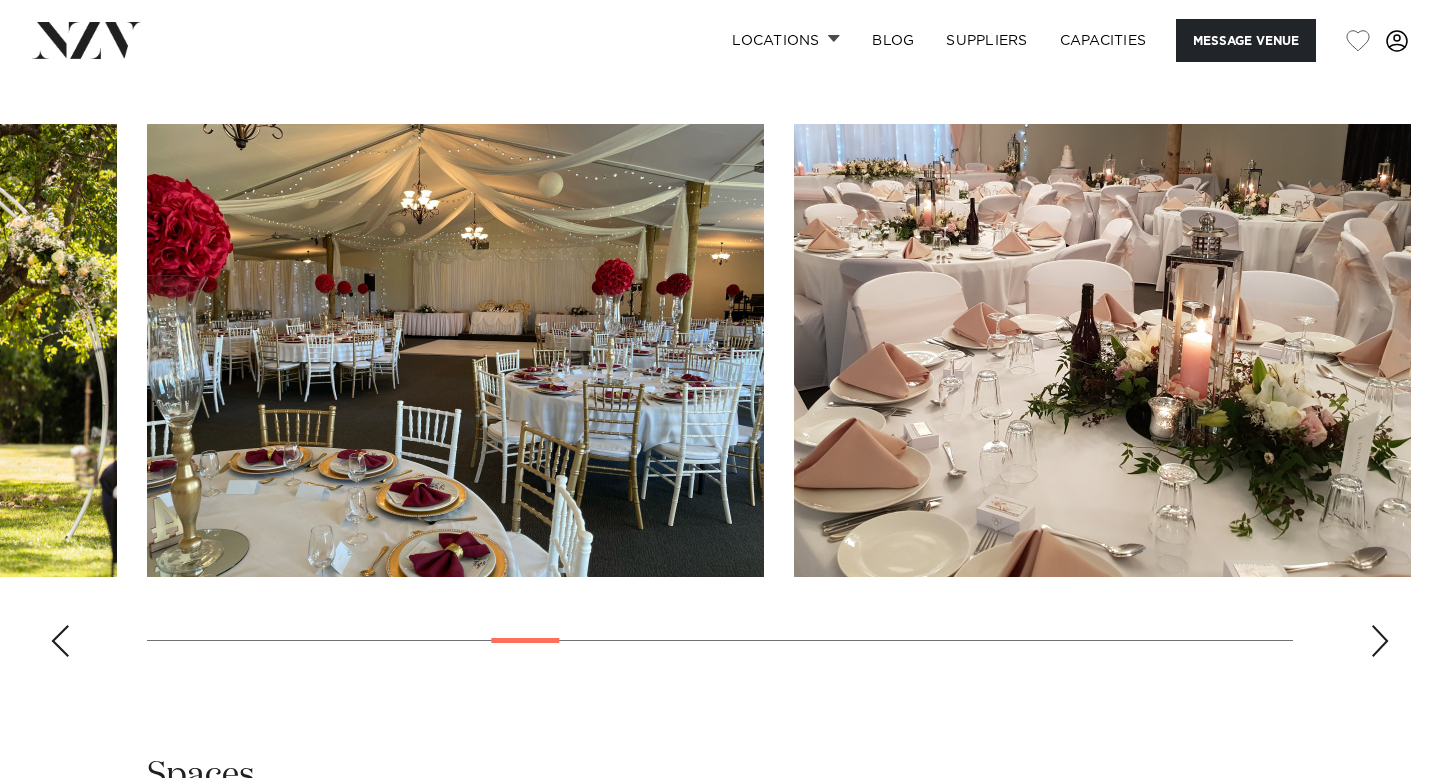 click at bounding box center (1380, 641) 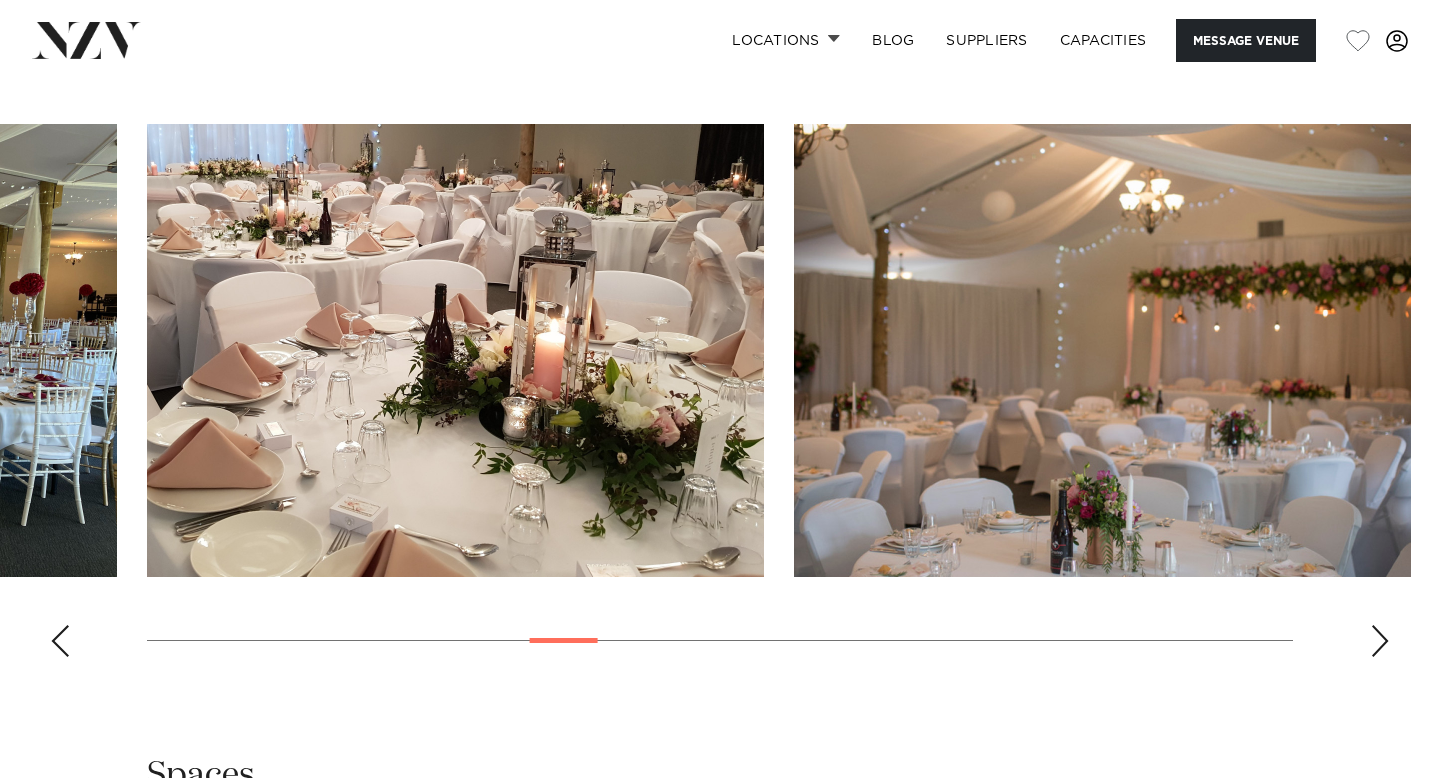 click at bounding box center [1380, 641] 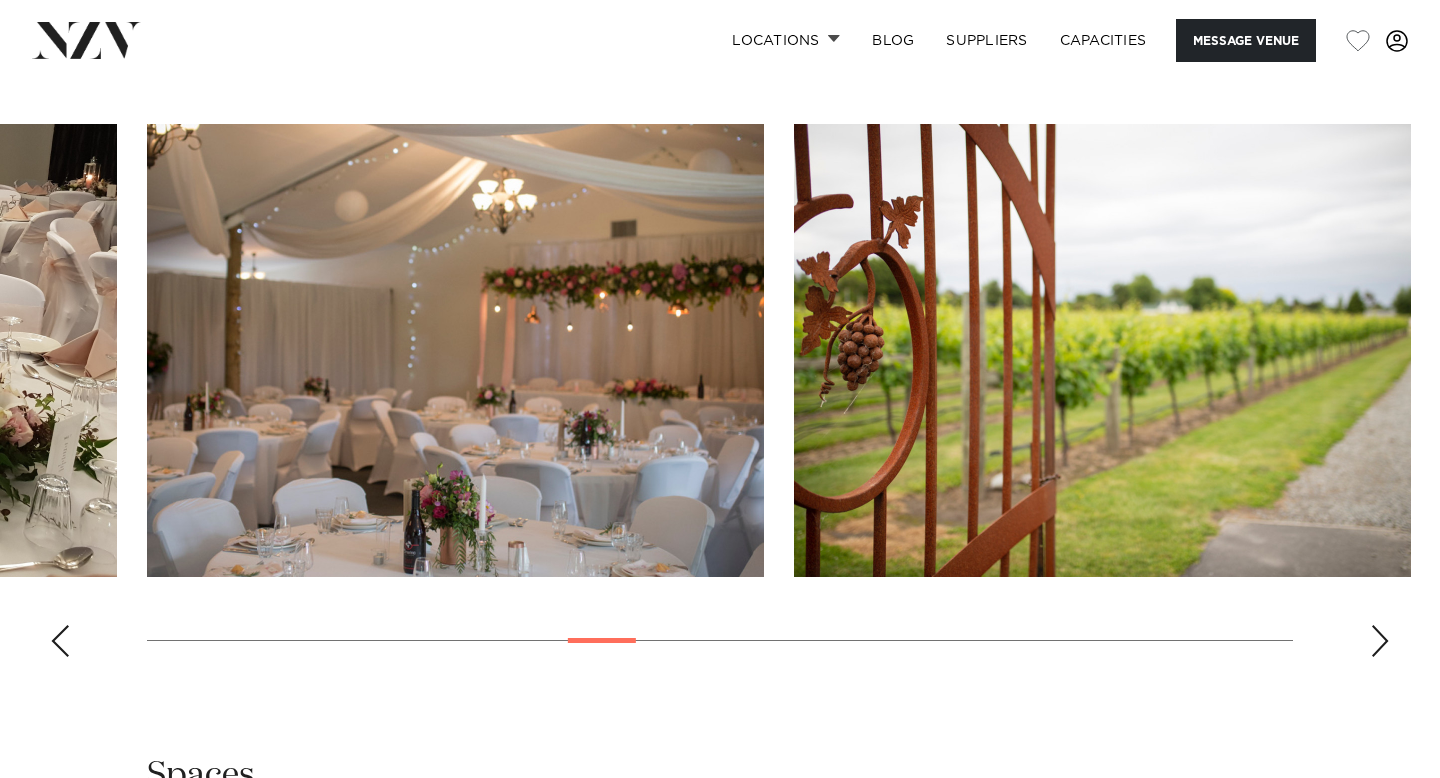click at bounding box center (1380, 641) 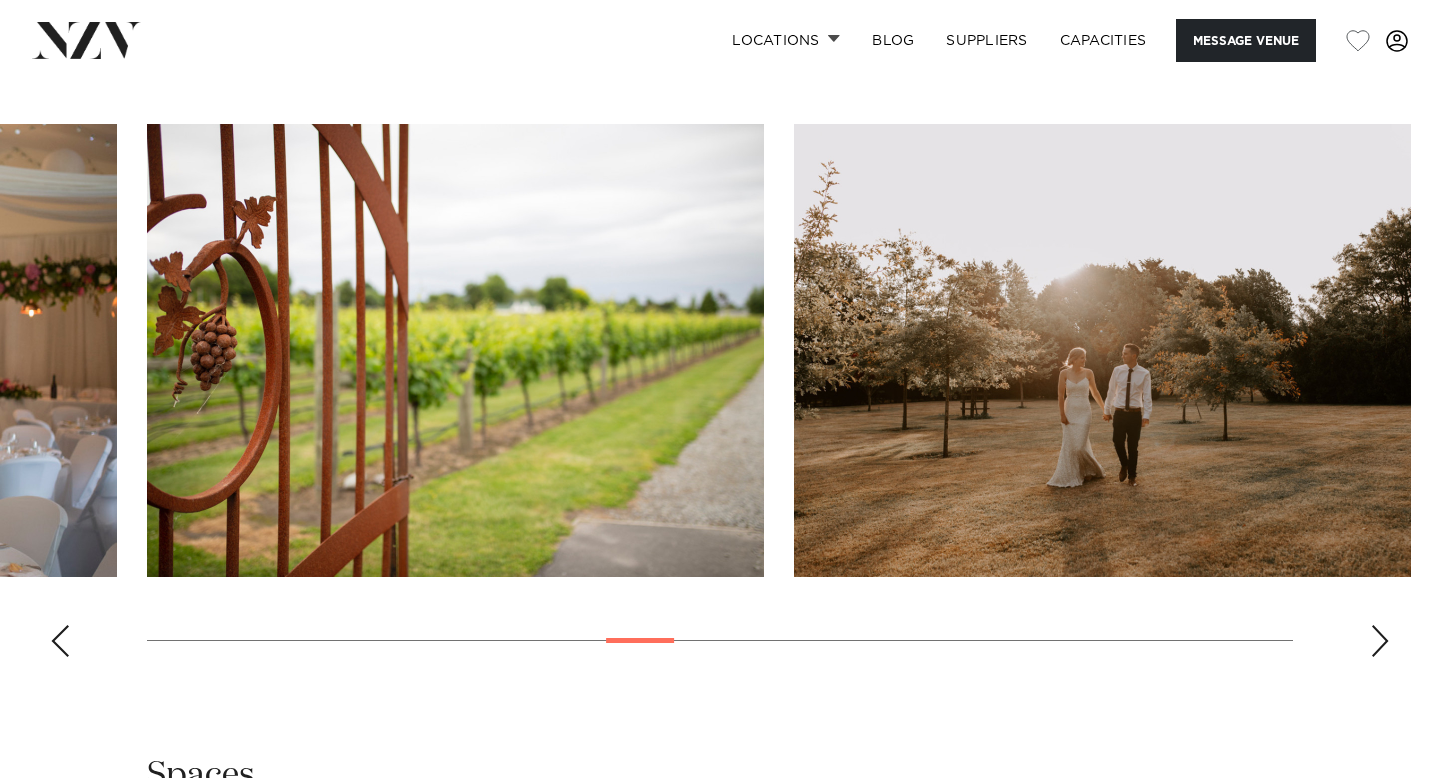 click at bounding box center (1380, 641) 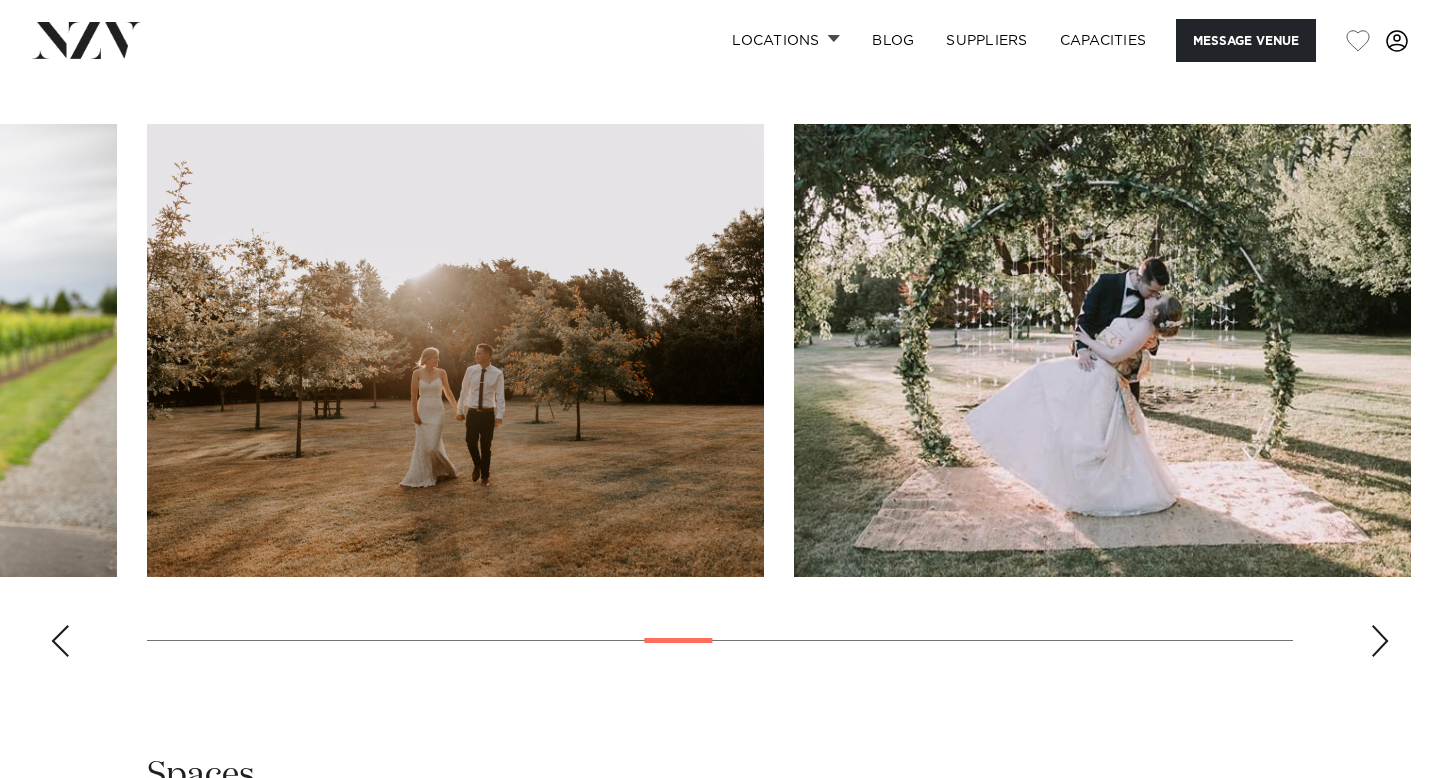 click at bounding box center [1380, 641] 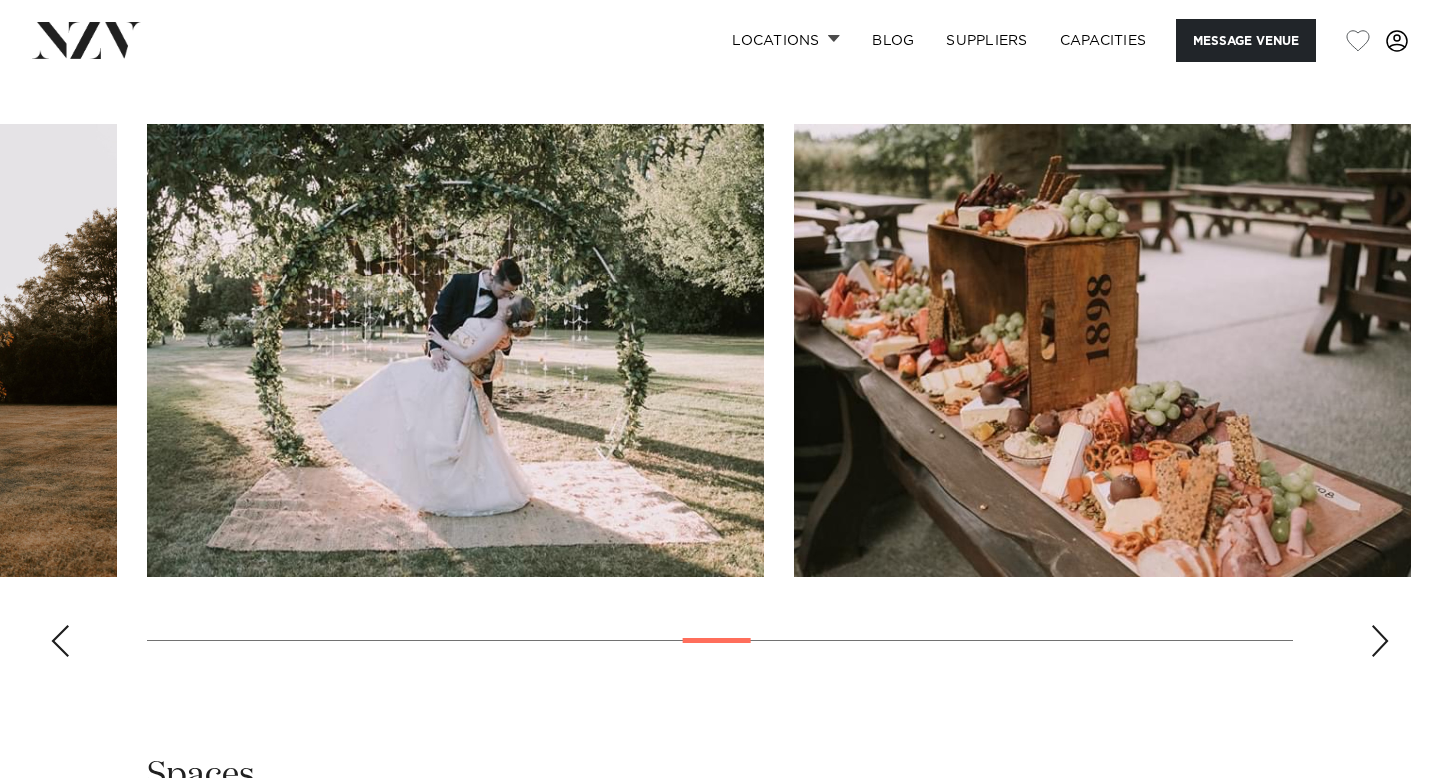 click at bounding box center [1380, 641] 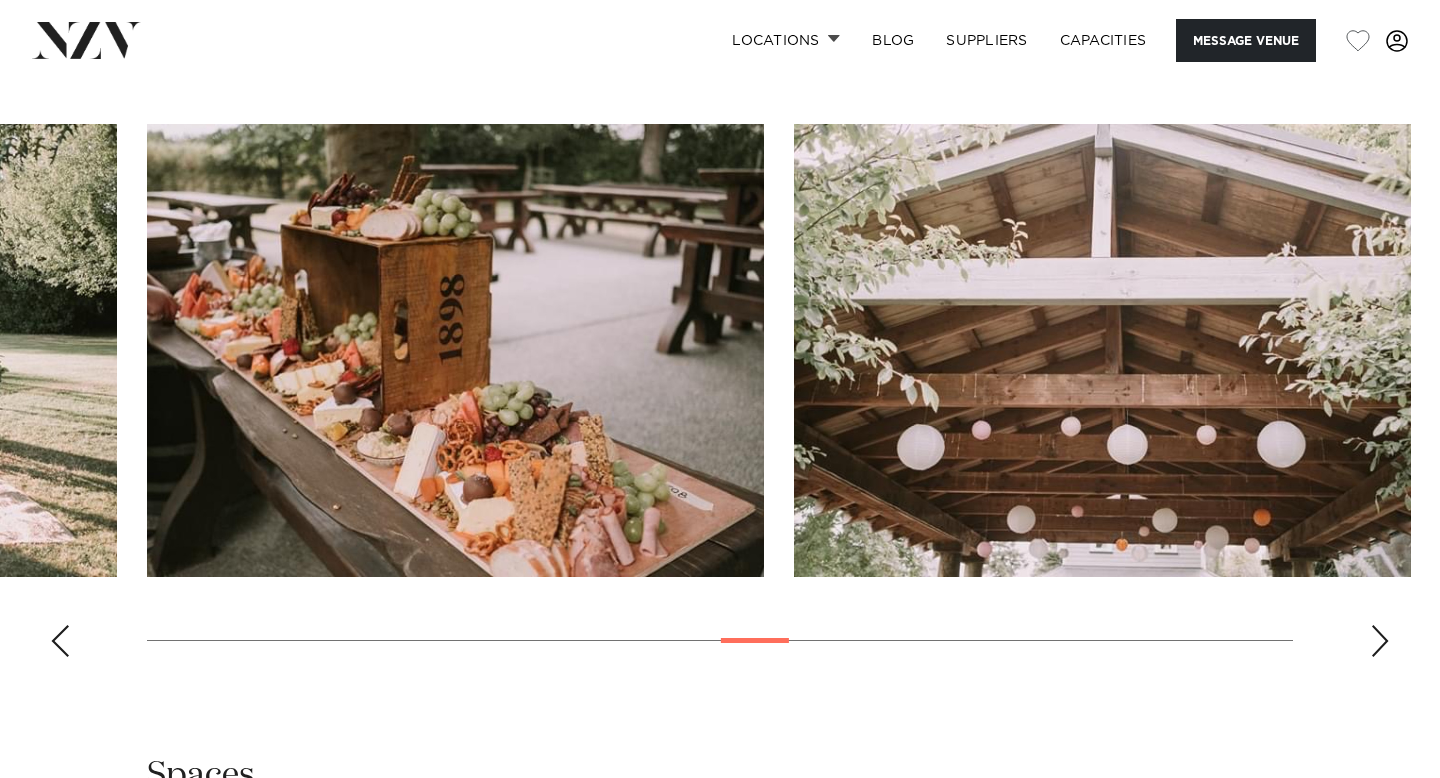 click at bounding box center (1380, 641) 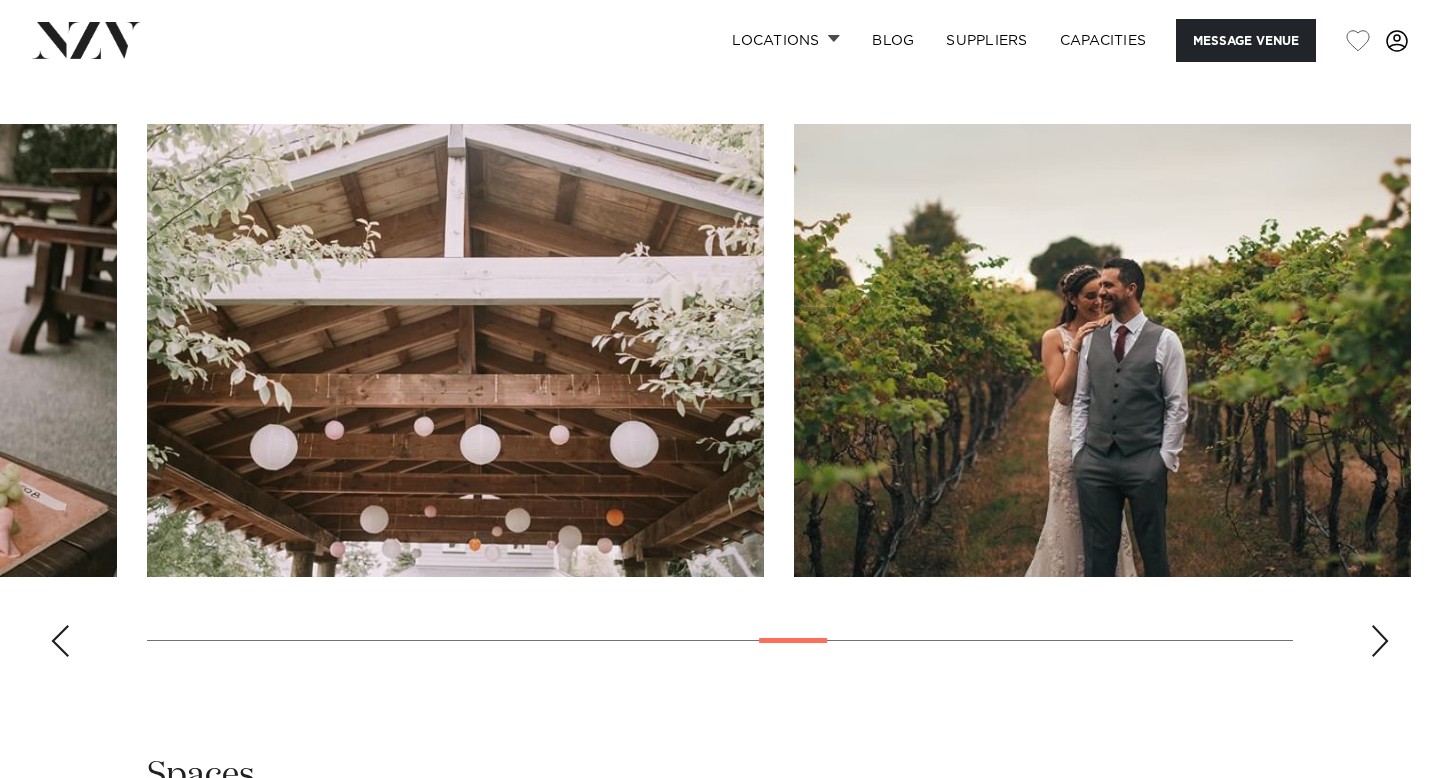 click at bounding box center [1380, 641] 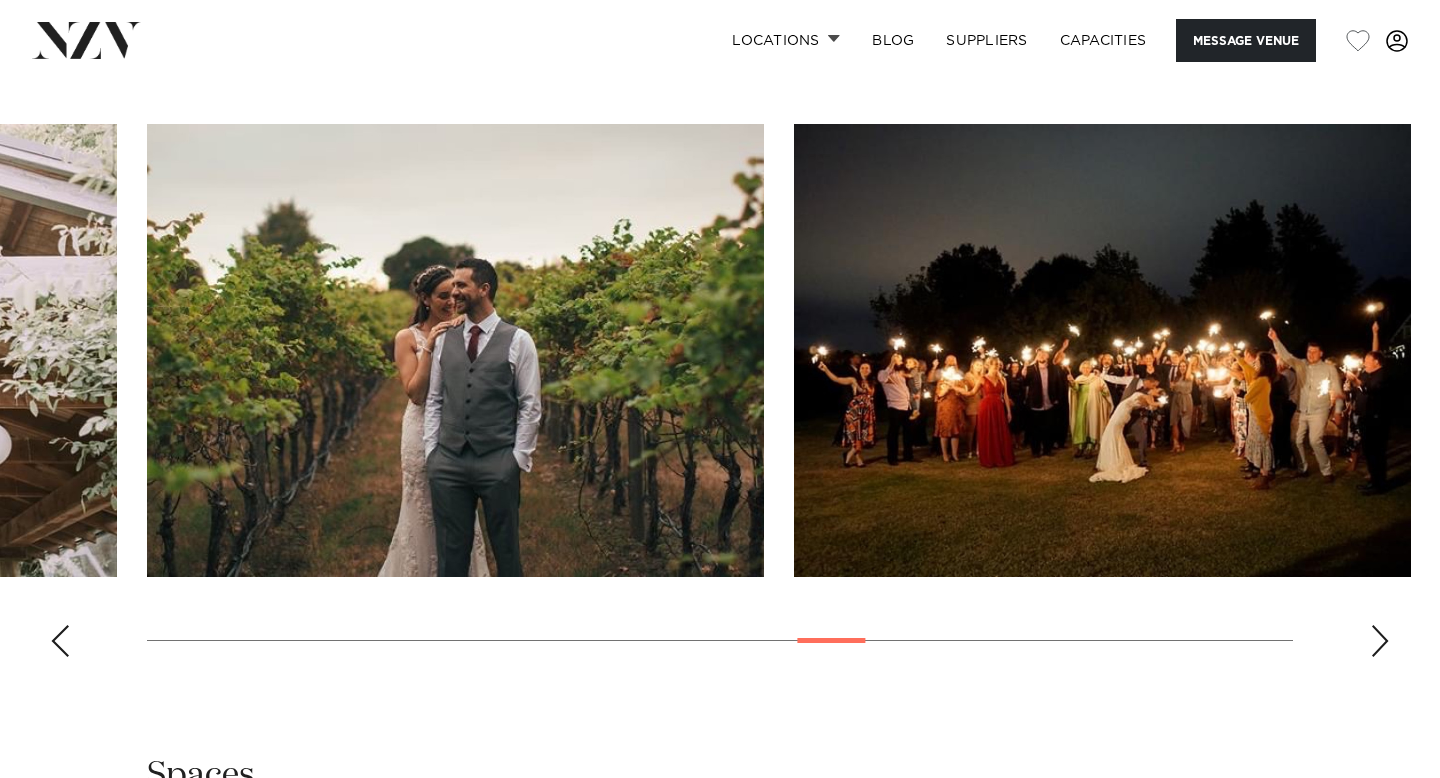 click at bounding box center (1380, 641) 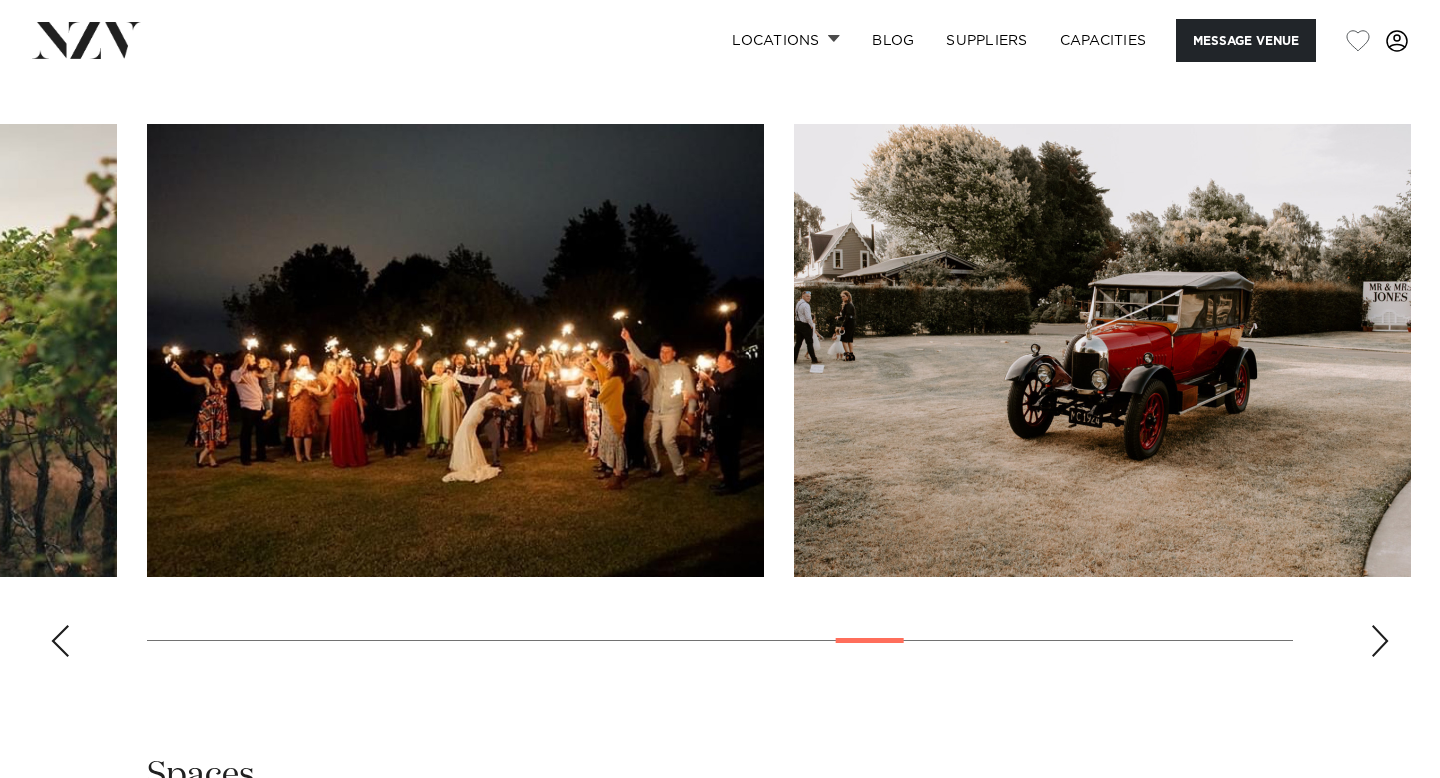 click at bounding box center [720, 398] 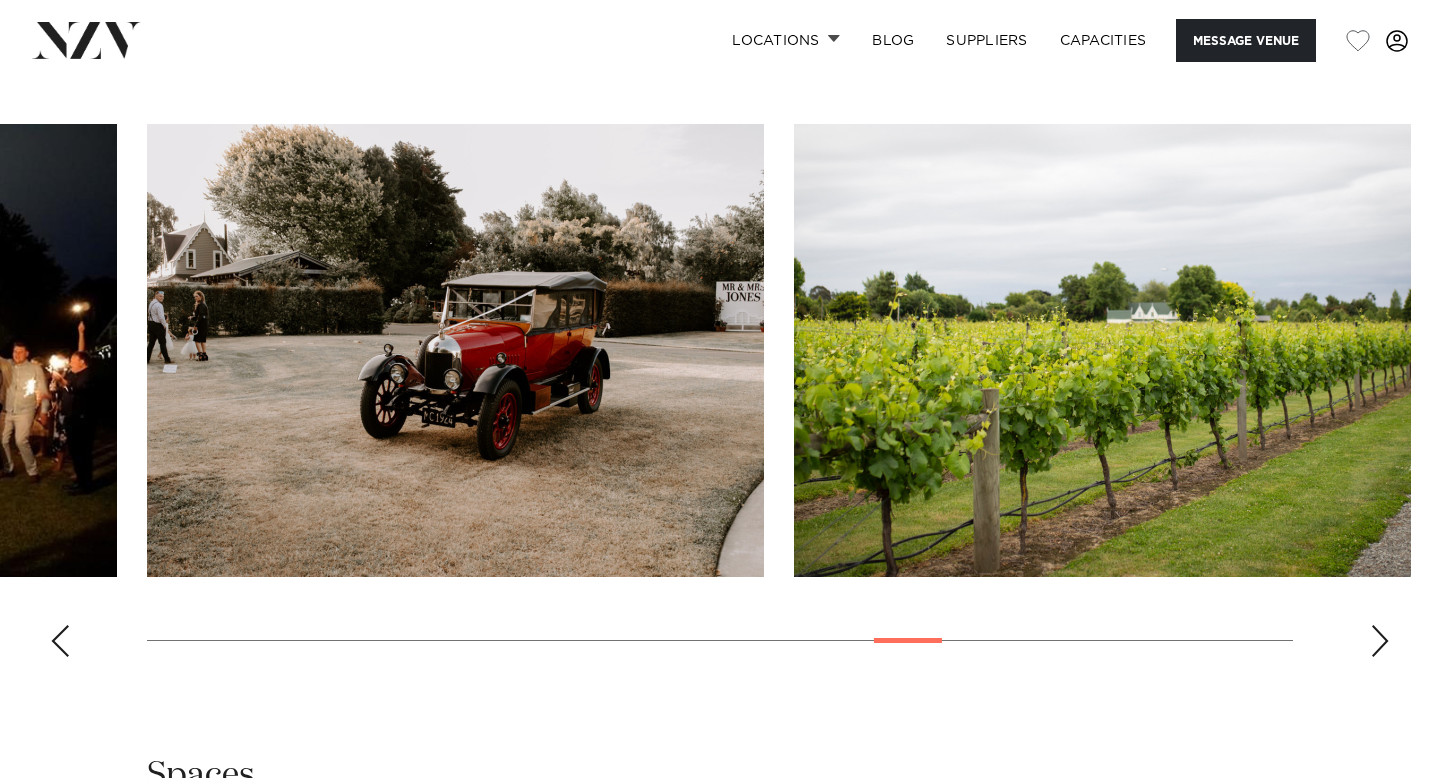 click at bounding box center [1380, 641] 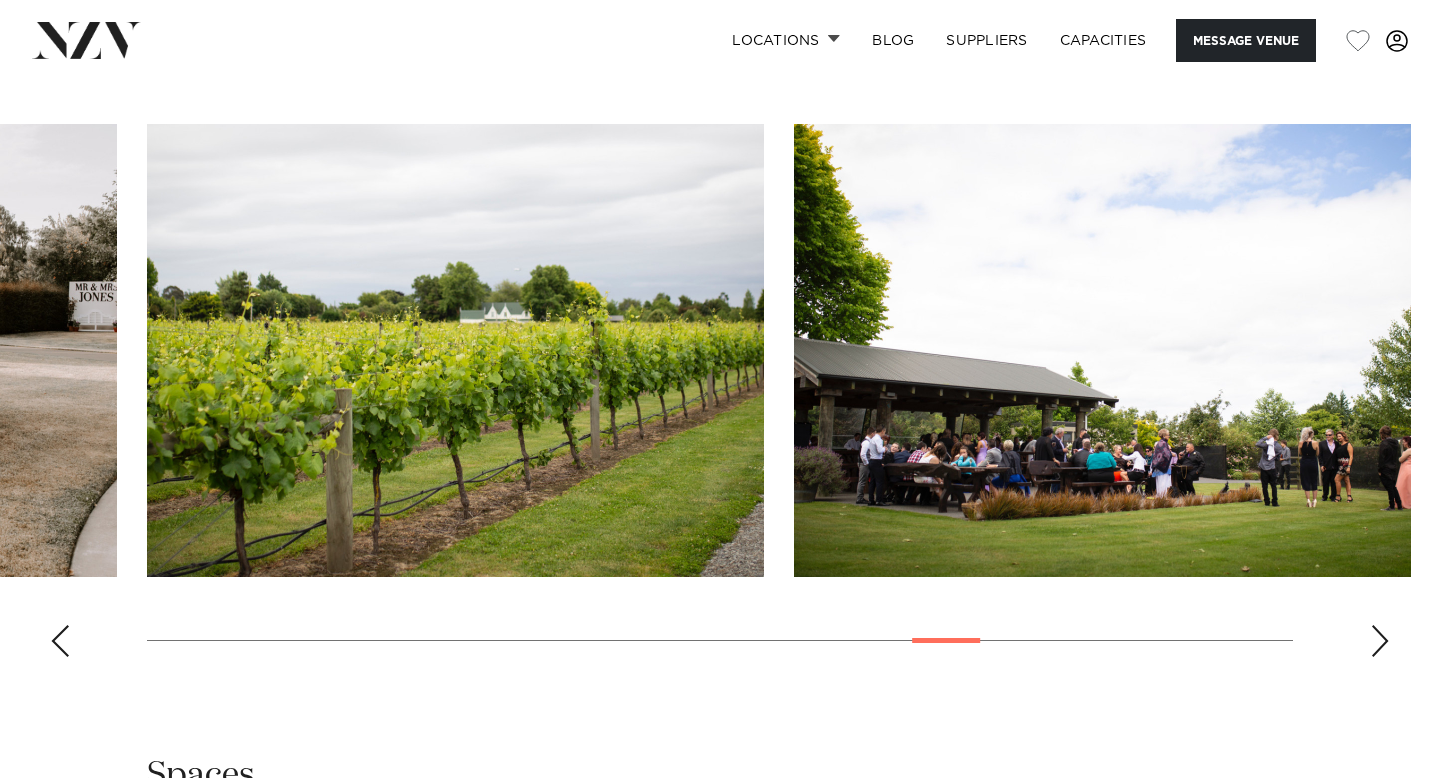 click at bounding box center [1380, 641] 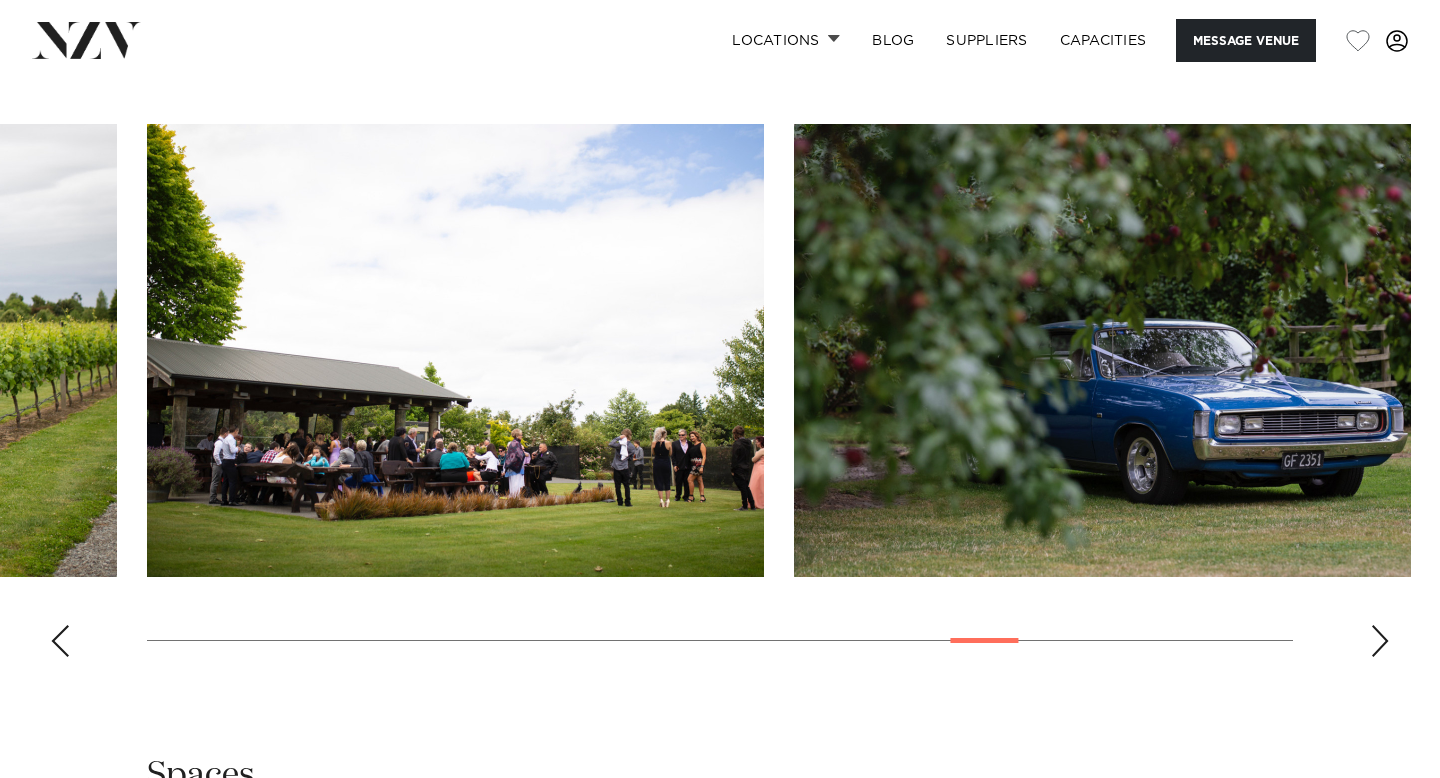 click at bounding box center [1380, 641] 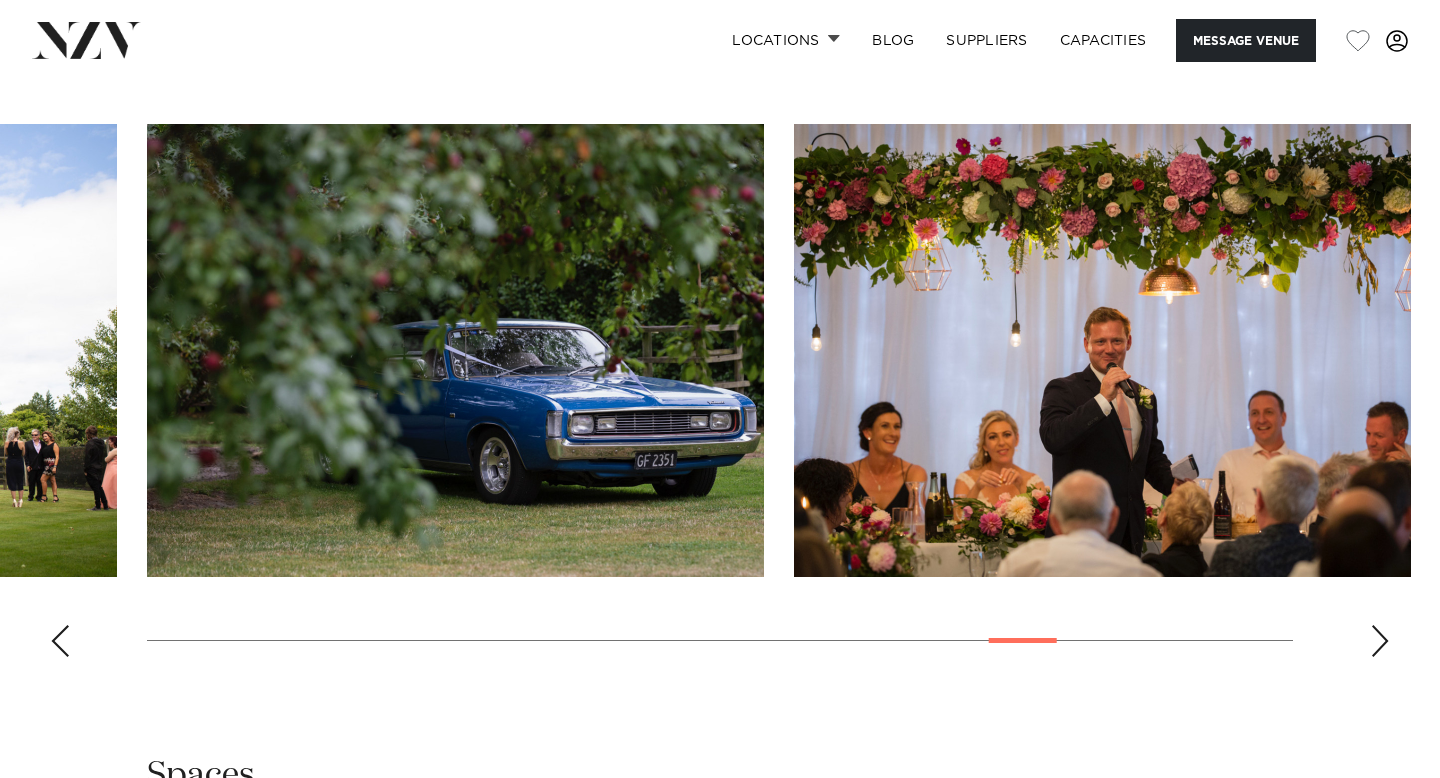click at bounding box center [1380, 641] 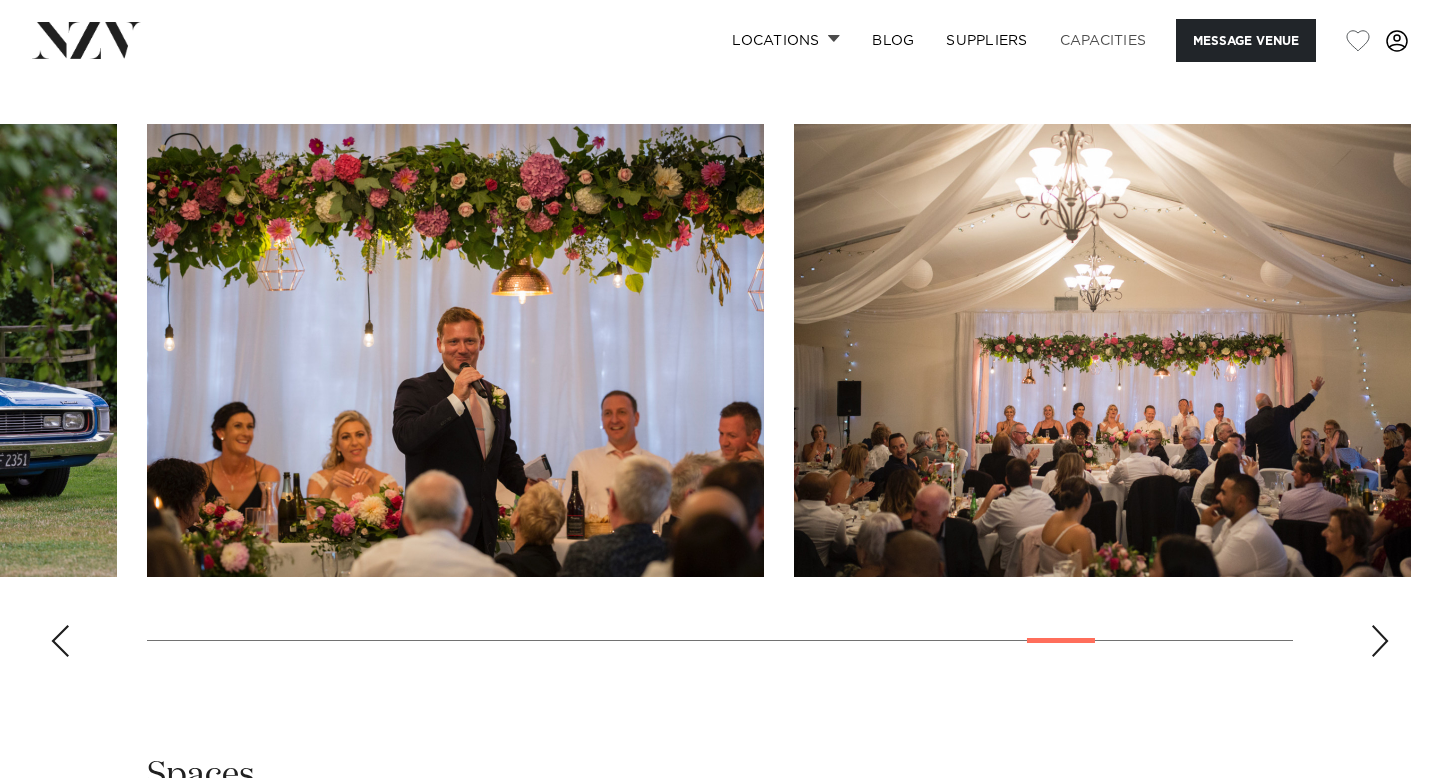 click on "Capacities" at bounding box center [1103, 40] 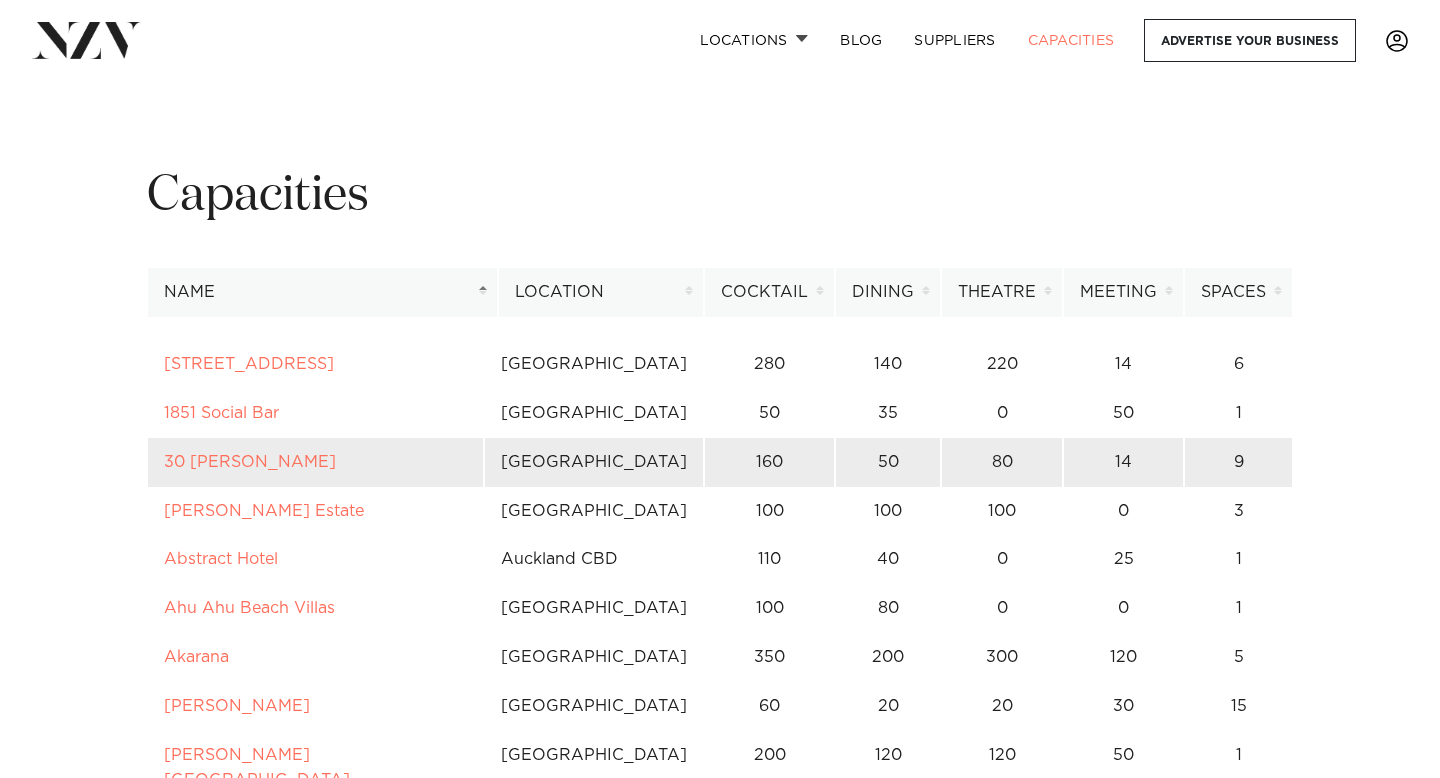 scroll, scrollTop: 0, scrollLeft: 0, axis: both 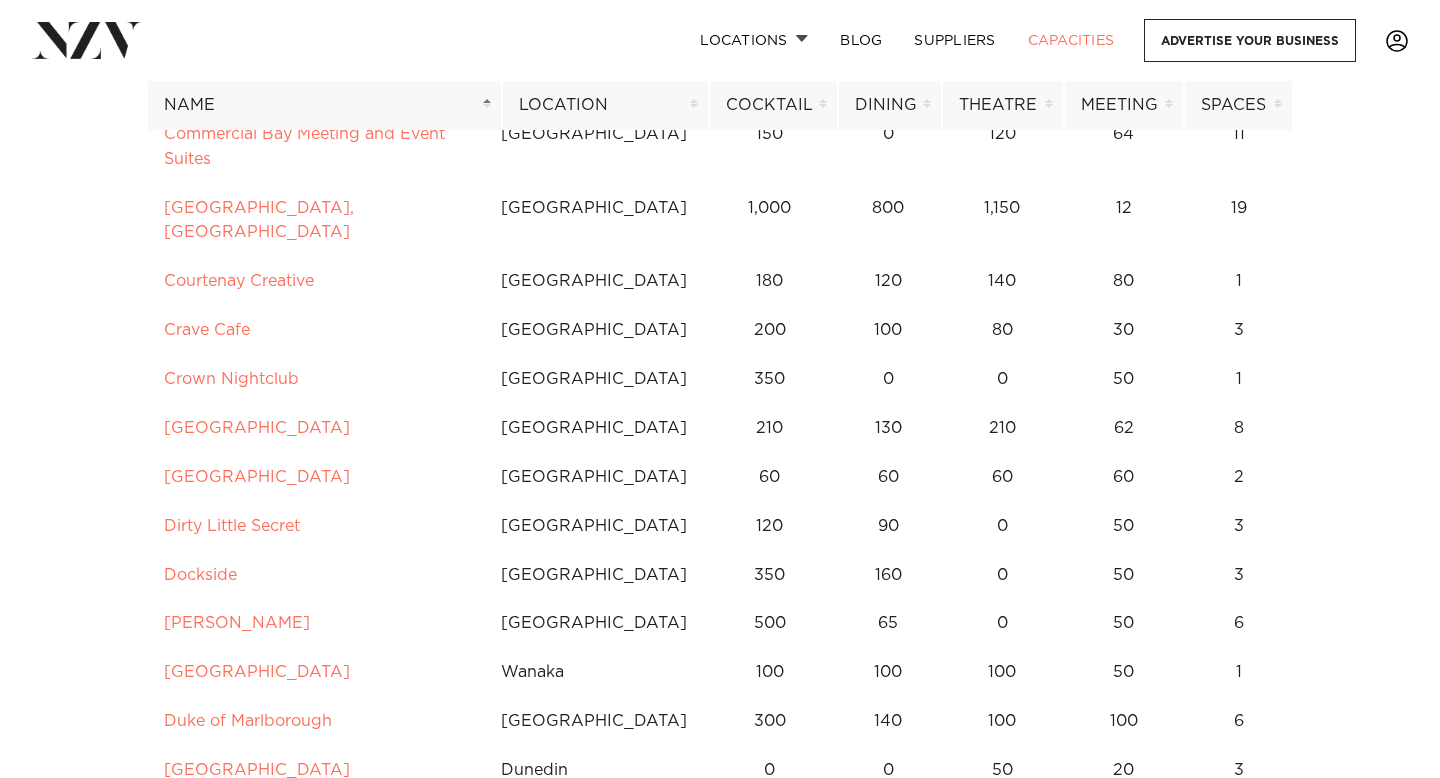 click on "Location" at bounding box center [605, 105] 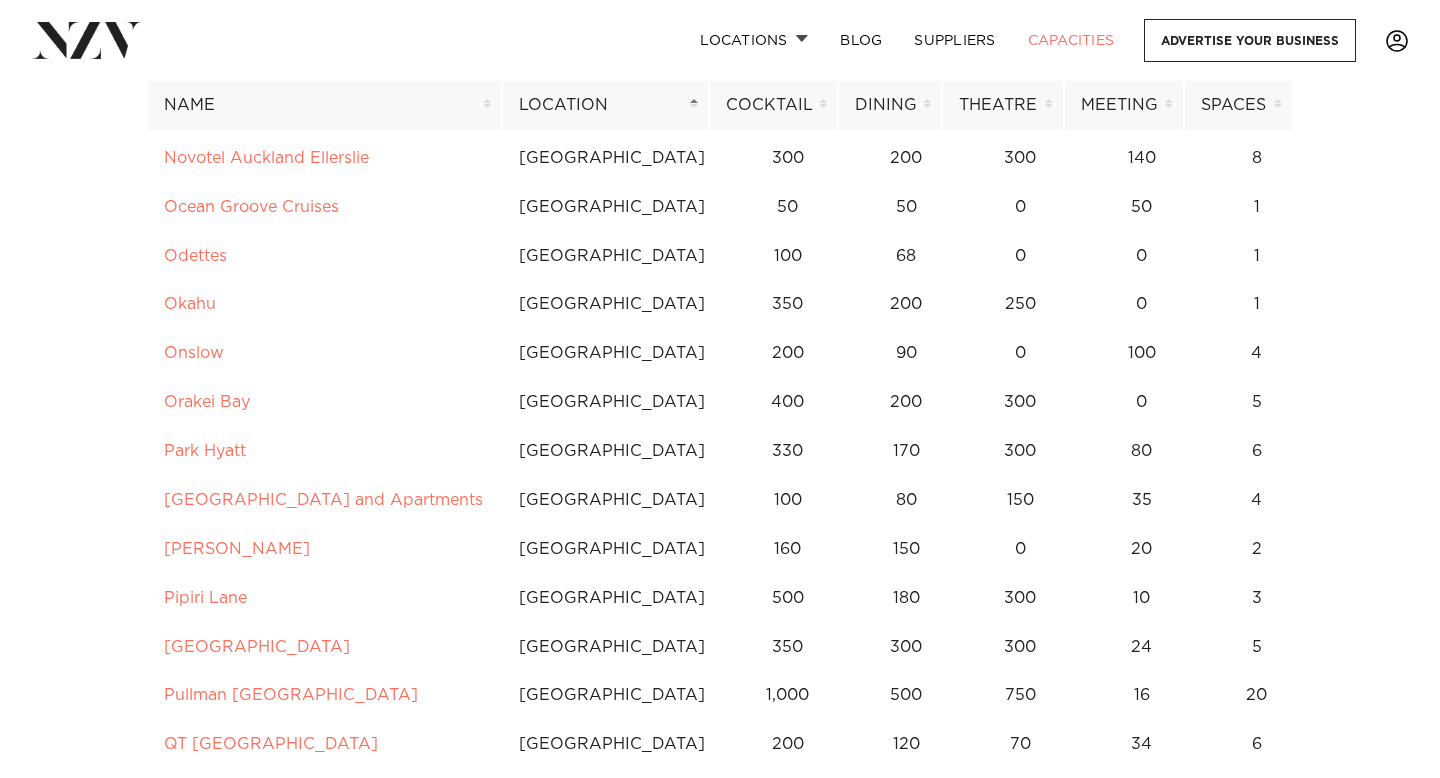 click on "Location" at bounding box center [605, 105] 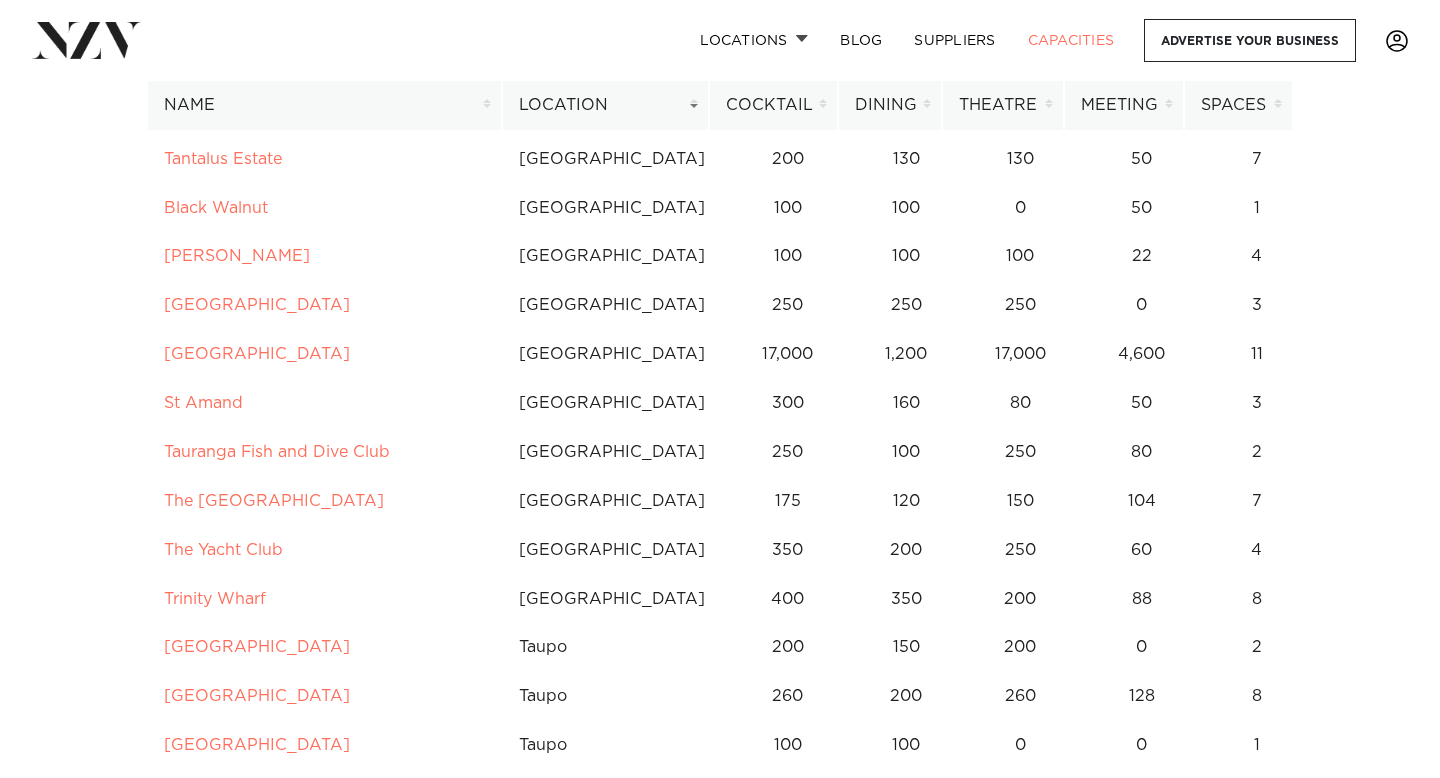 click on "Location" at bounding box center [605, 105] 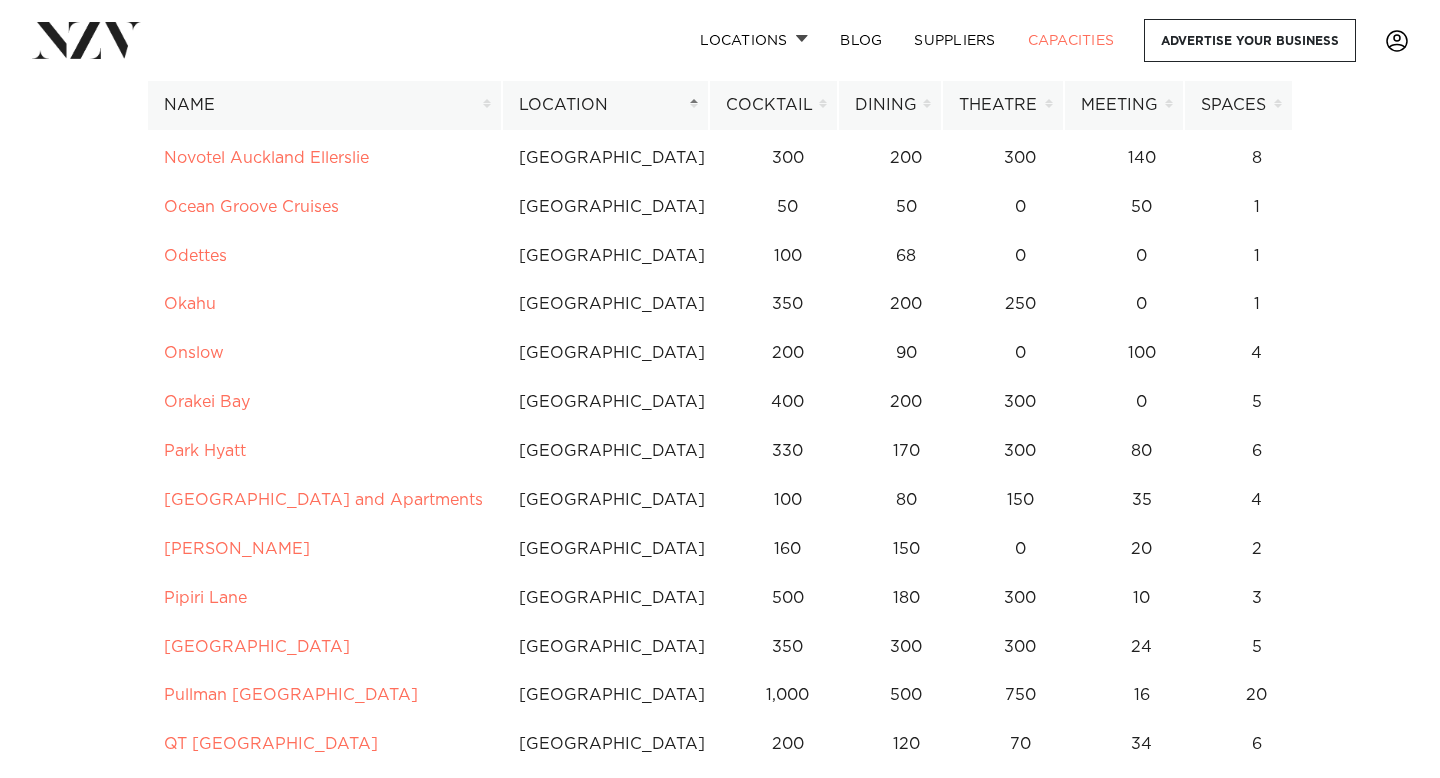 click on "Location" at bounding box center (605, 105) 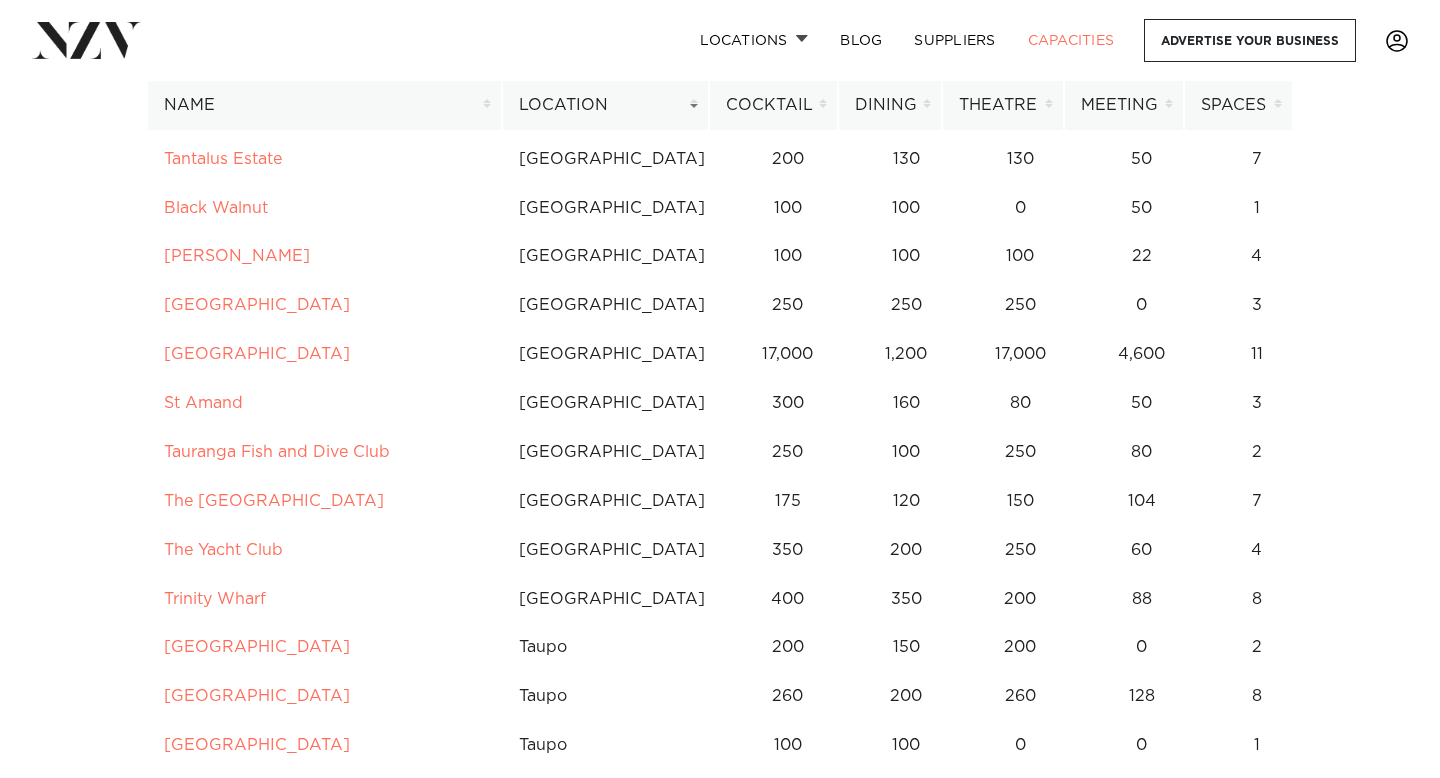 click on "Location" at bounding box center (605, 105) 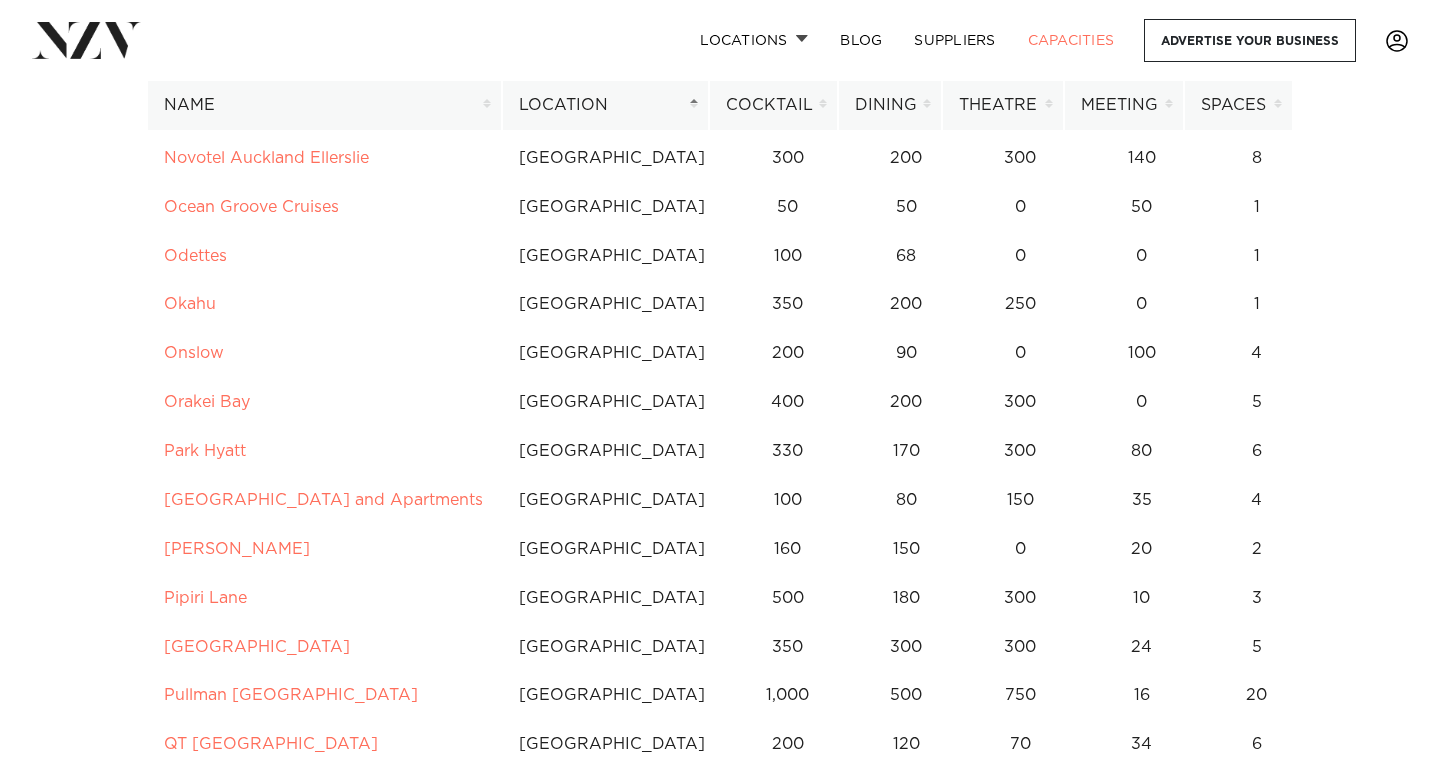 click on "Location" at bounding box center [605, 105] 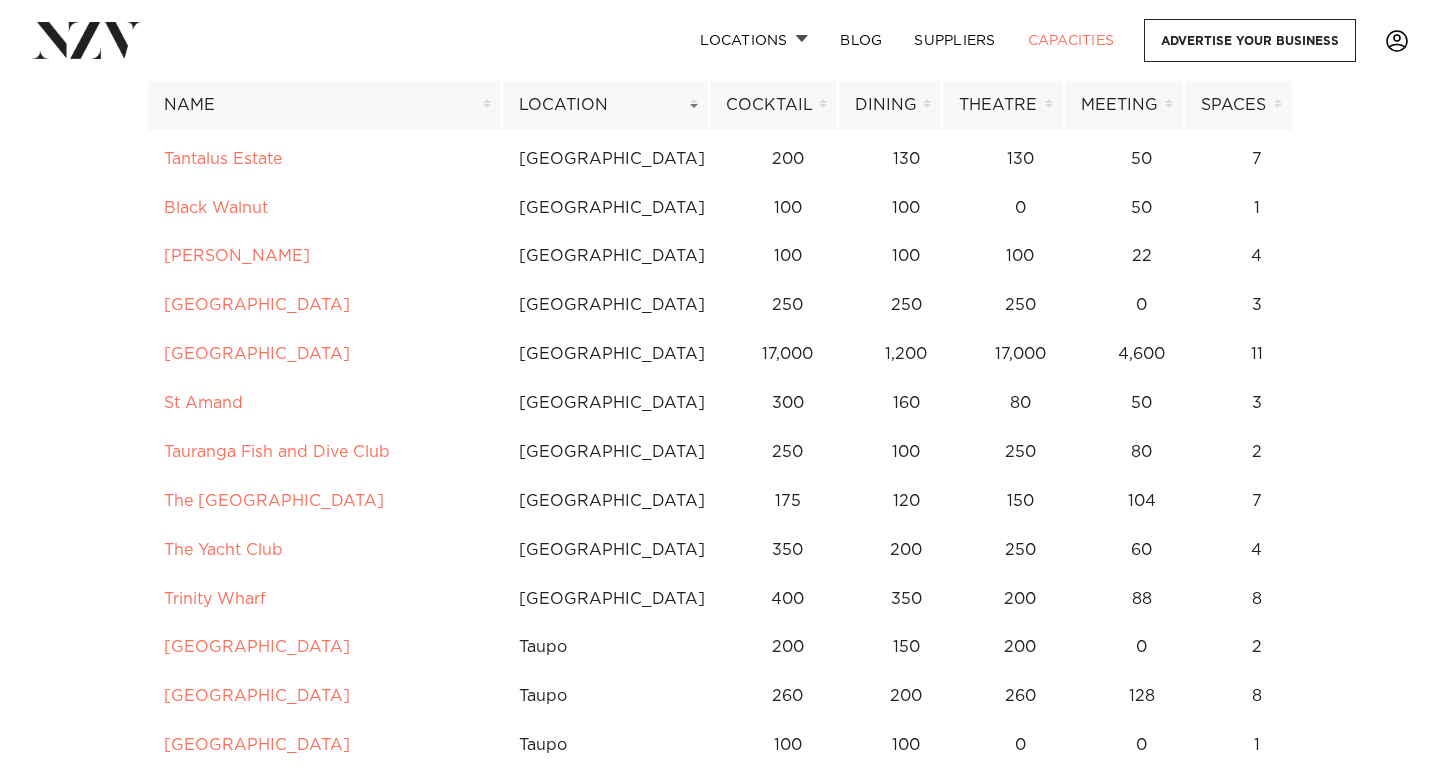 click on "Location" at bounding box center (605, 105) 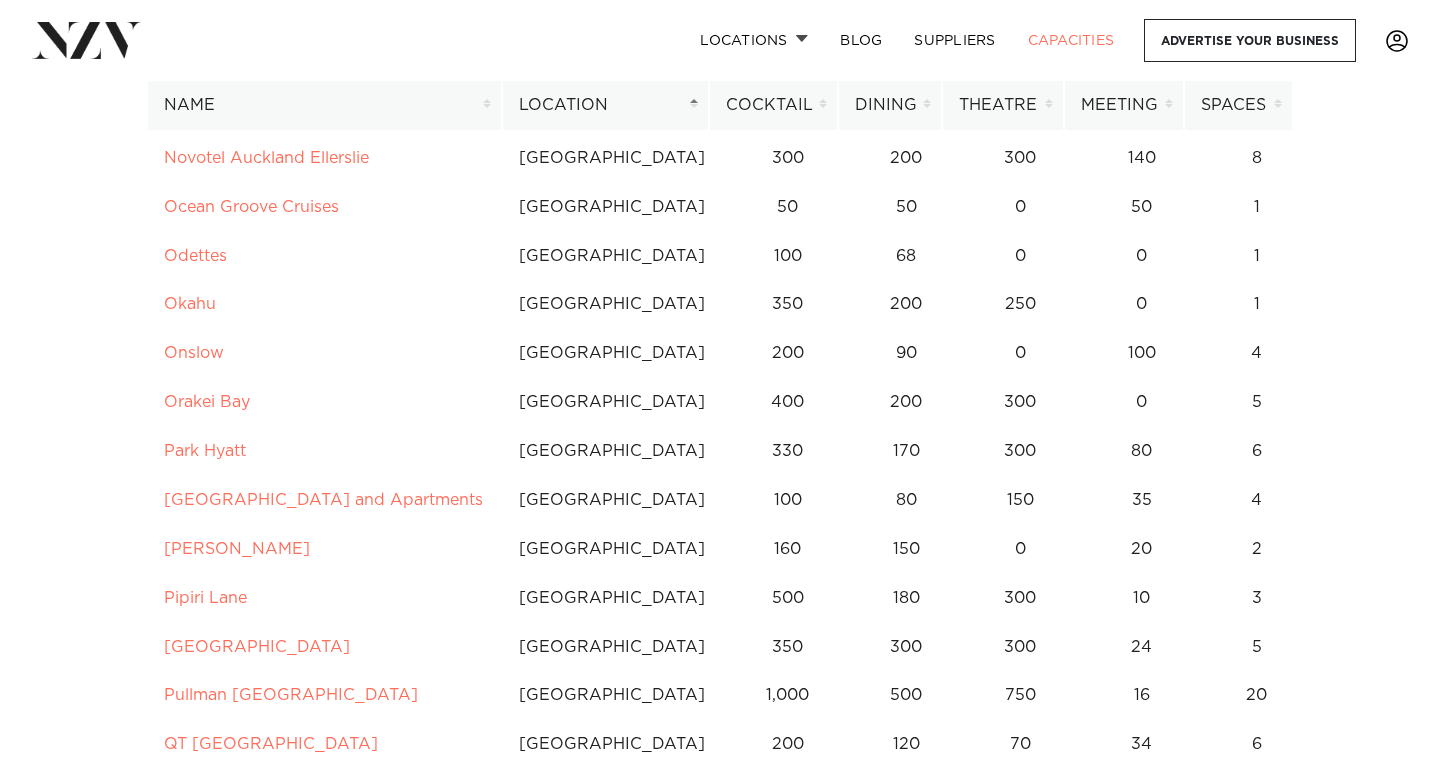 click on "Location" at bounding box center [605, 105] 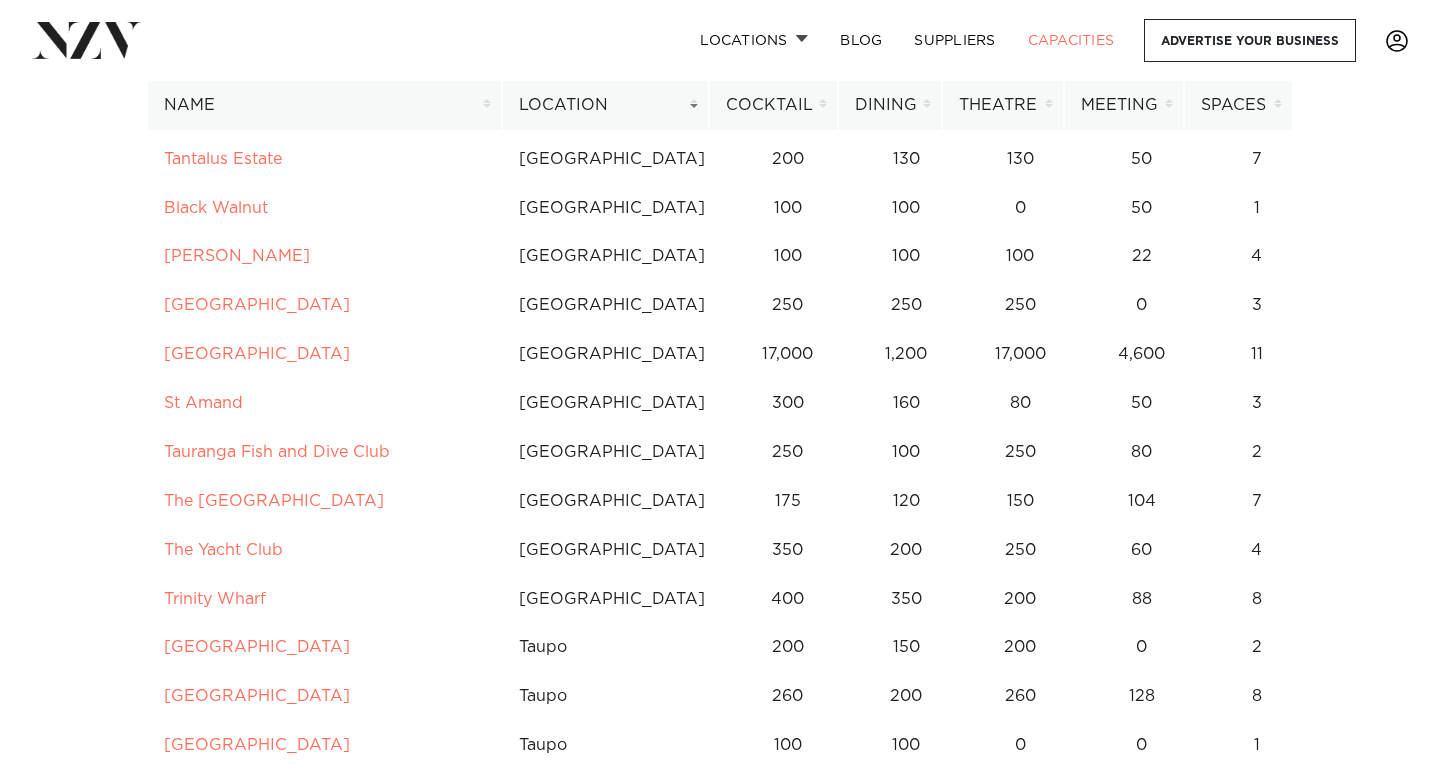 click on "Location" at bounding box center [605, 105] 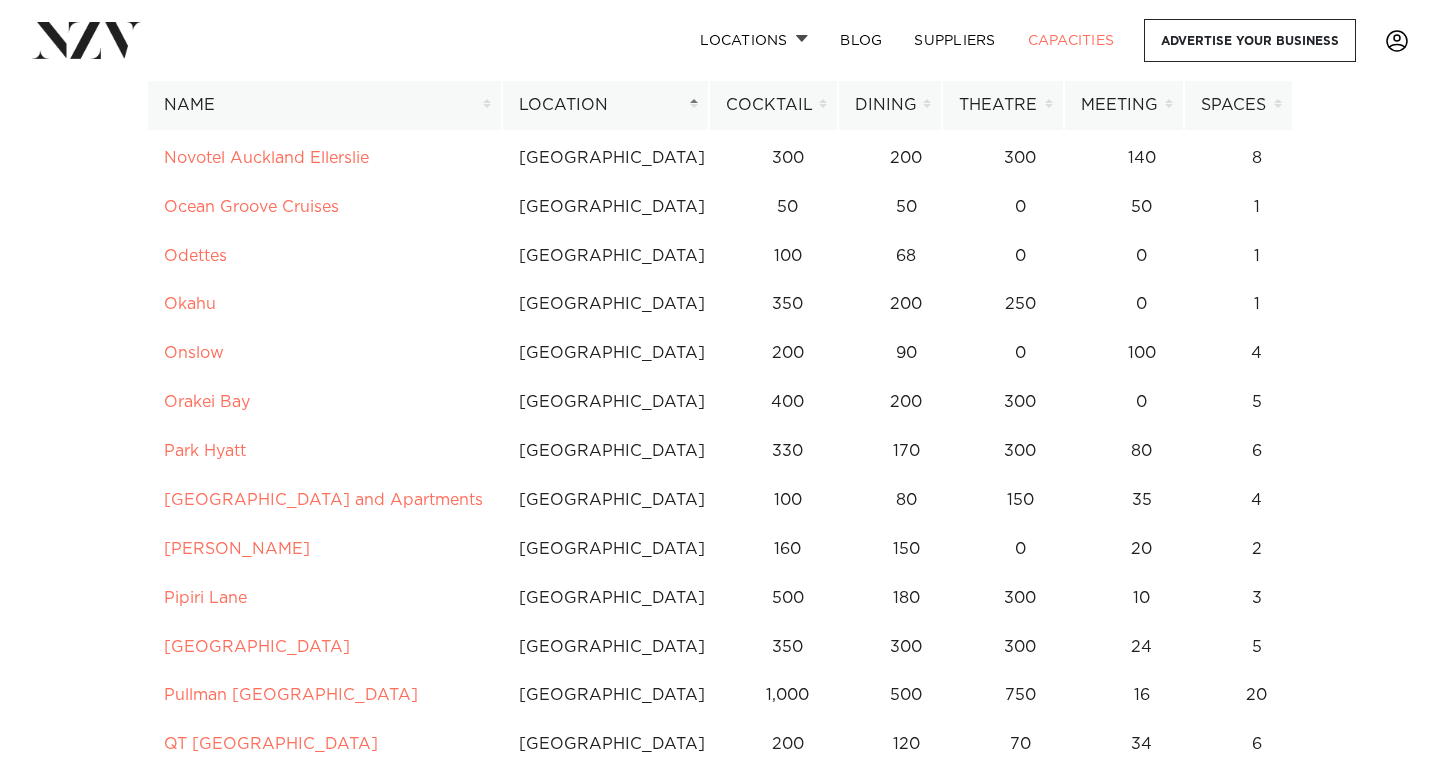 click on "Location" at bounding box center (605, 105) 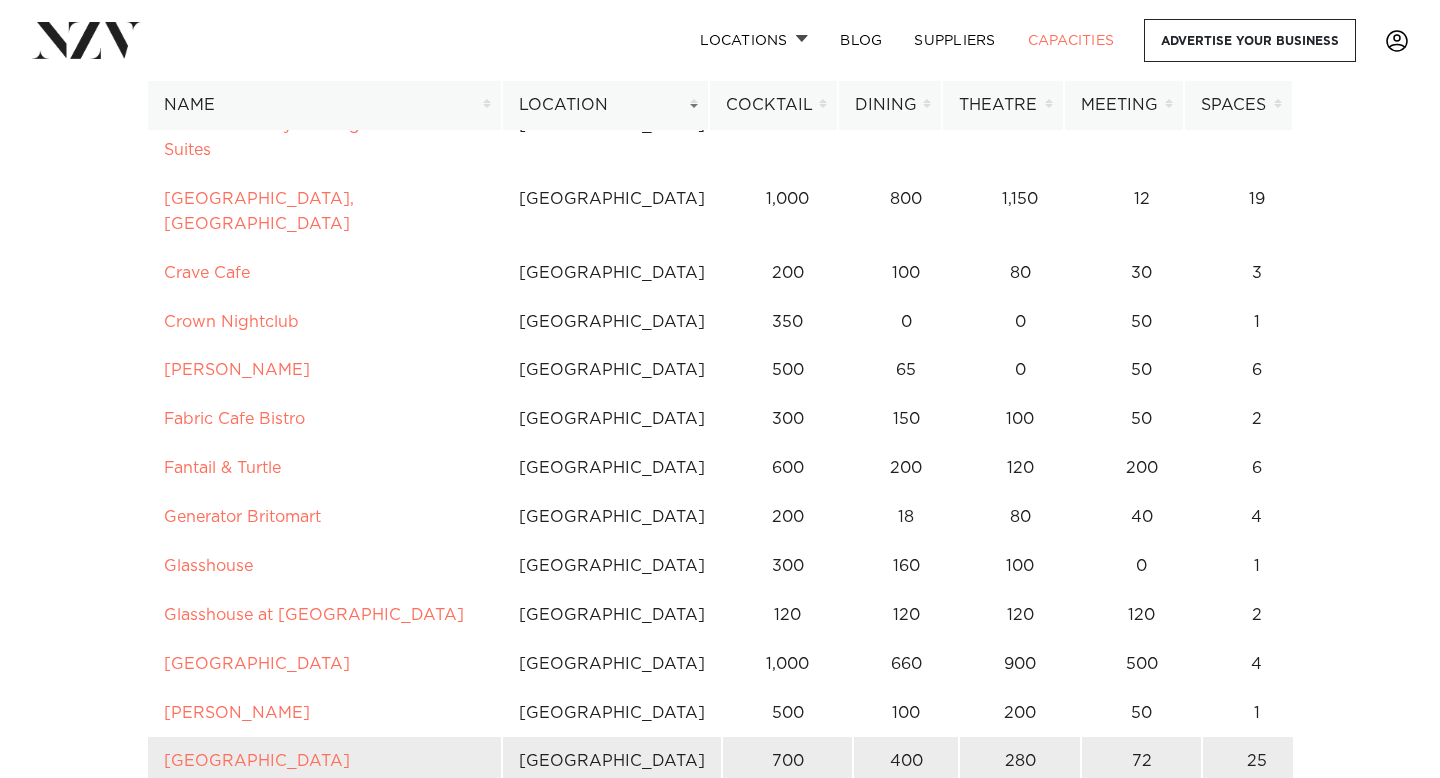 scroll, scrollTop: 11450, scrollLeft: 0, axis: vertical 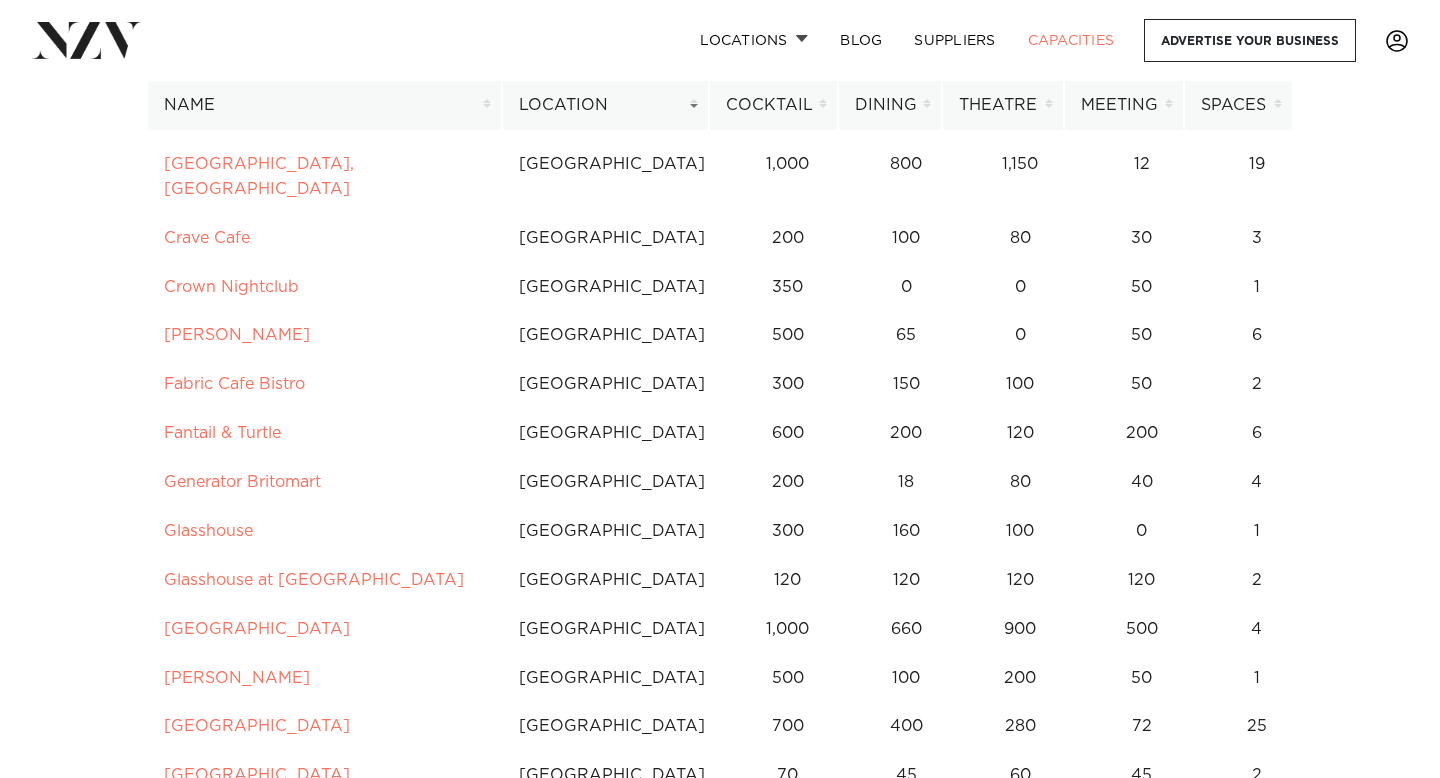 click on "Name" at bounding box center (324, 105) 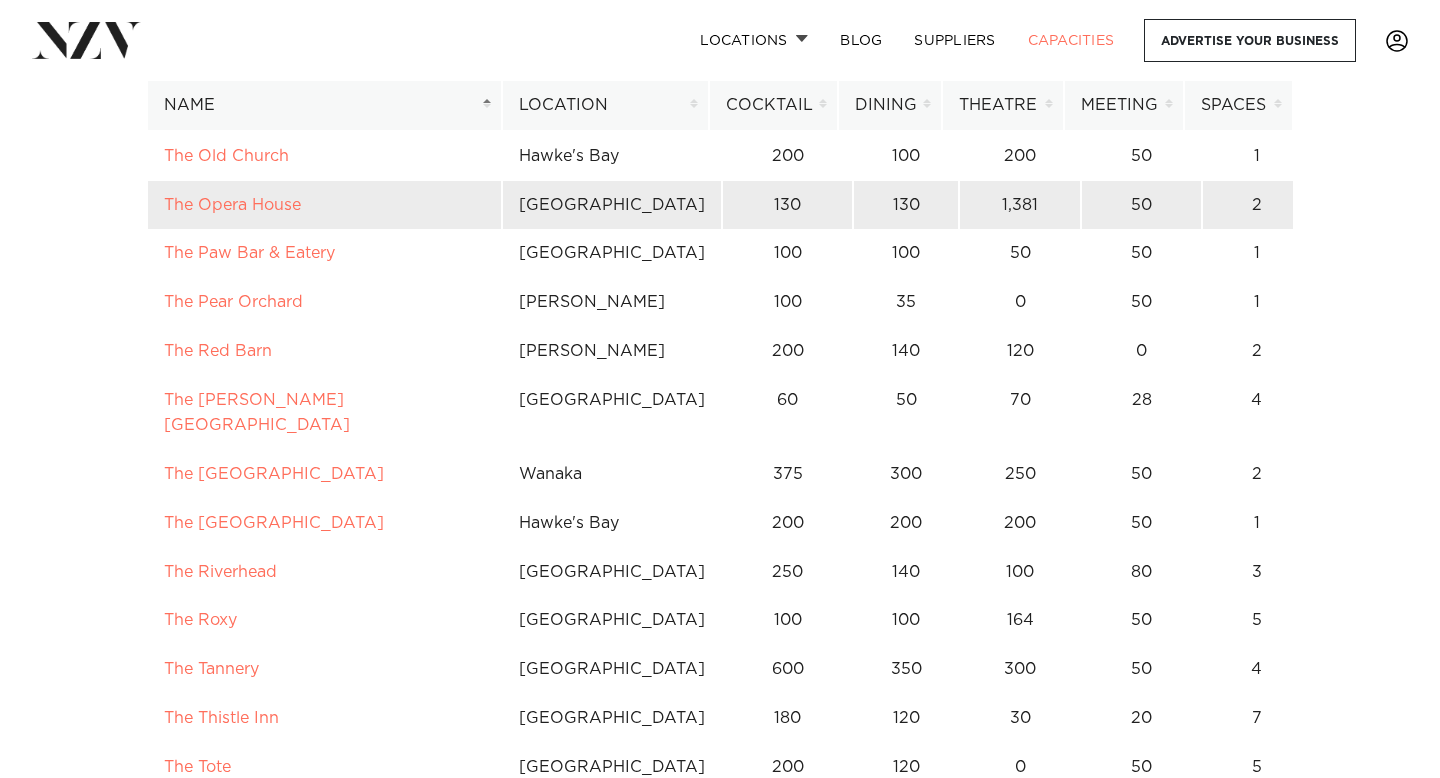 scroll, scrollTop: 13079, scrollLeft: 0, axis: vertical 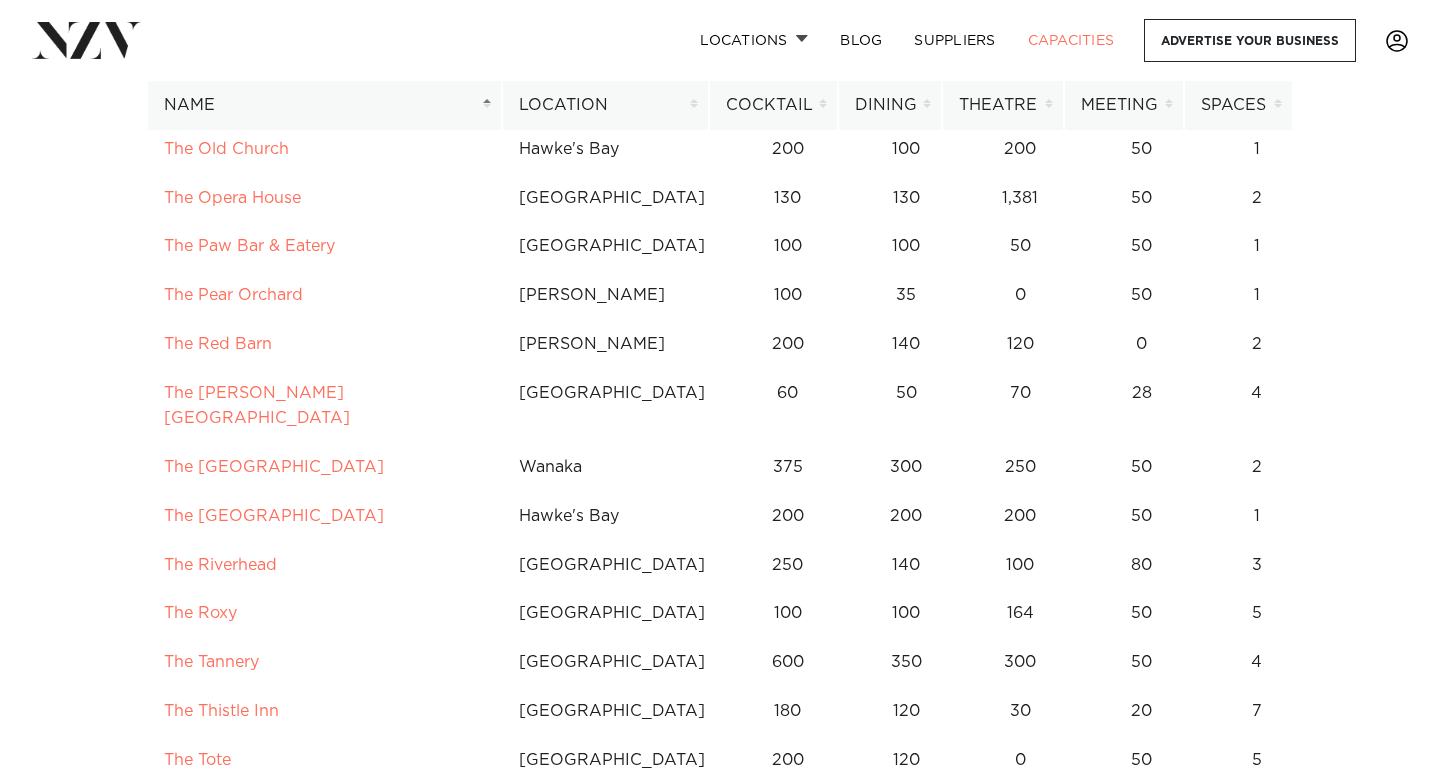 click on "Tides Hotel" at bounding box center (324, 1102) 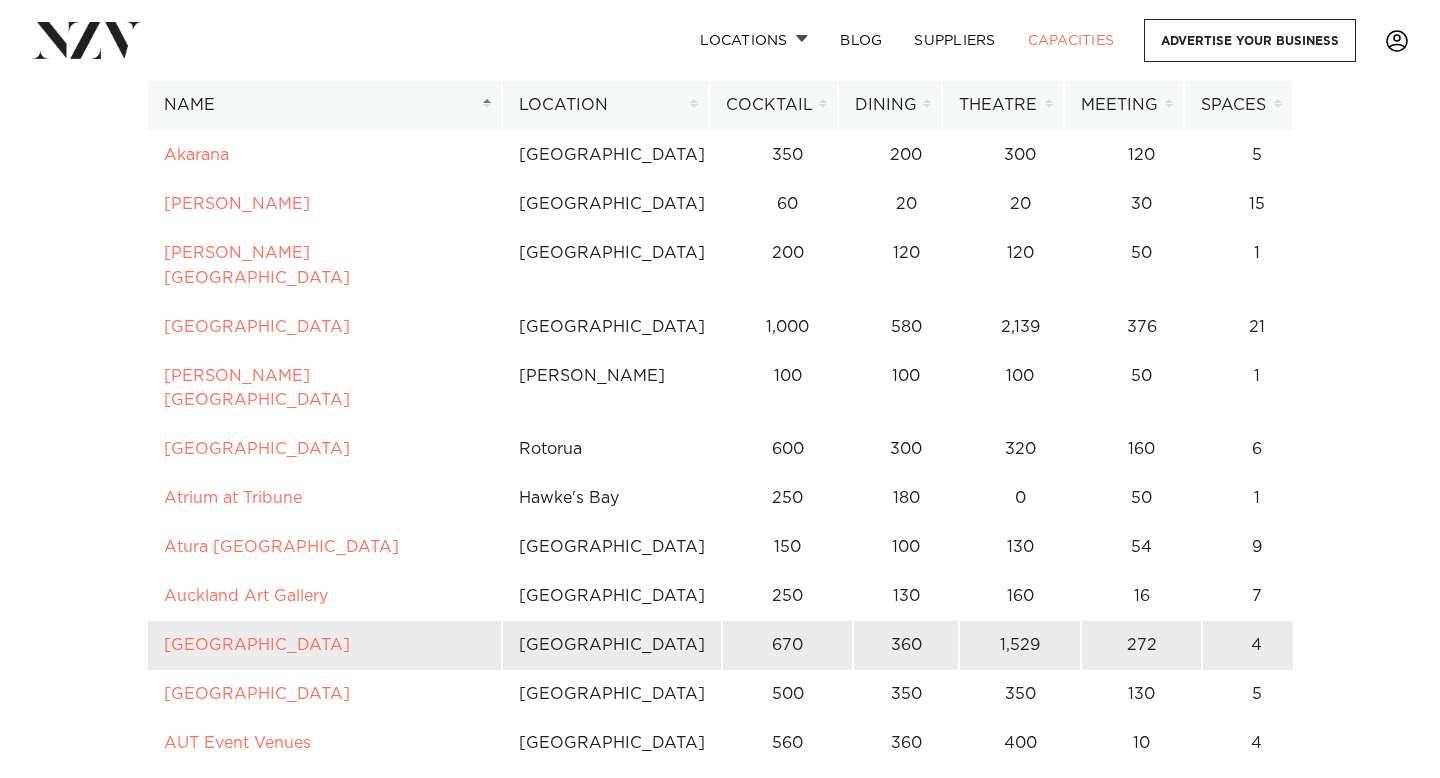 scroll, scrollTop: 0, scrollLeft: 0, axis: both 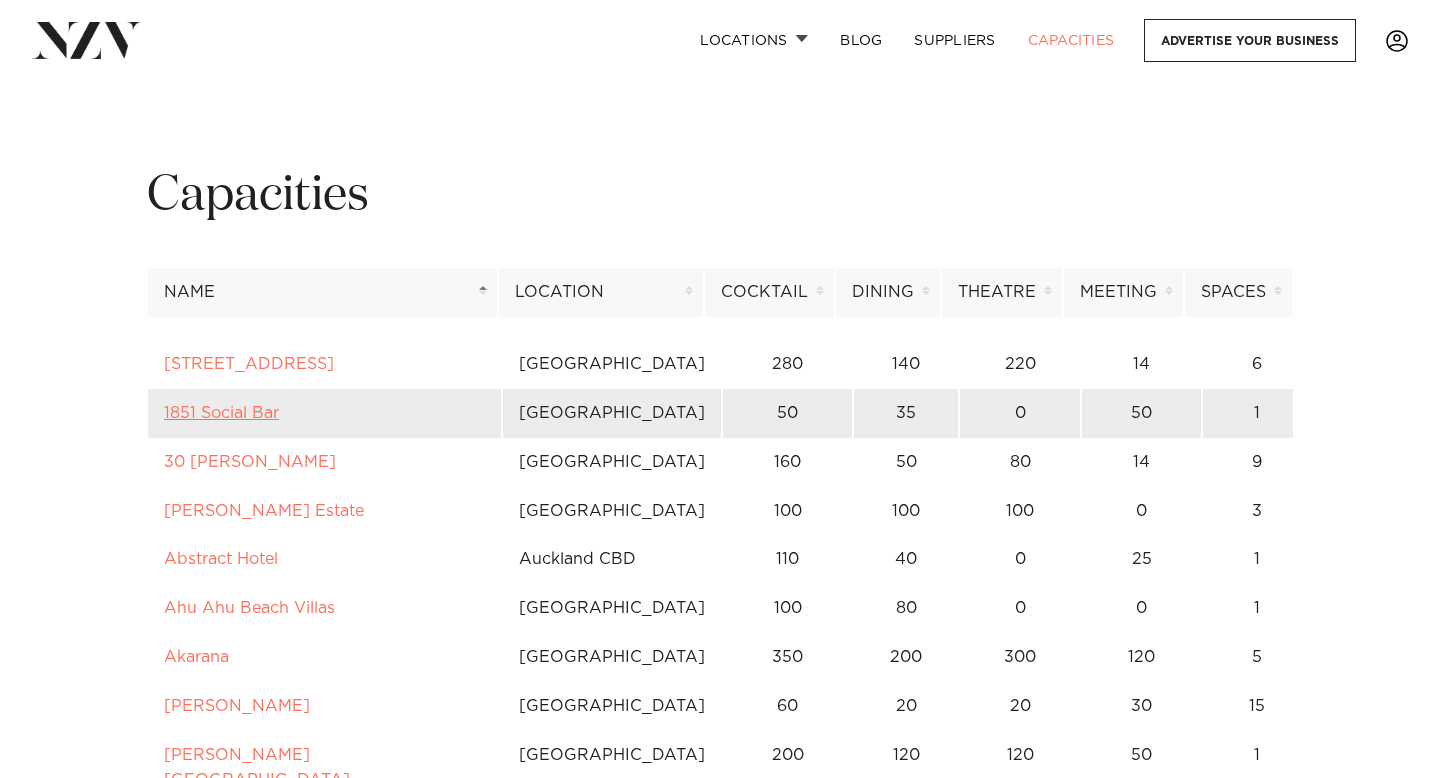 click on "1851 Social Bar" at bounding box center (221, 413) 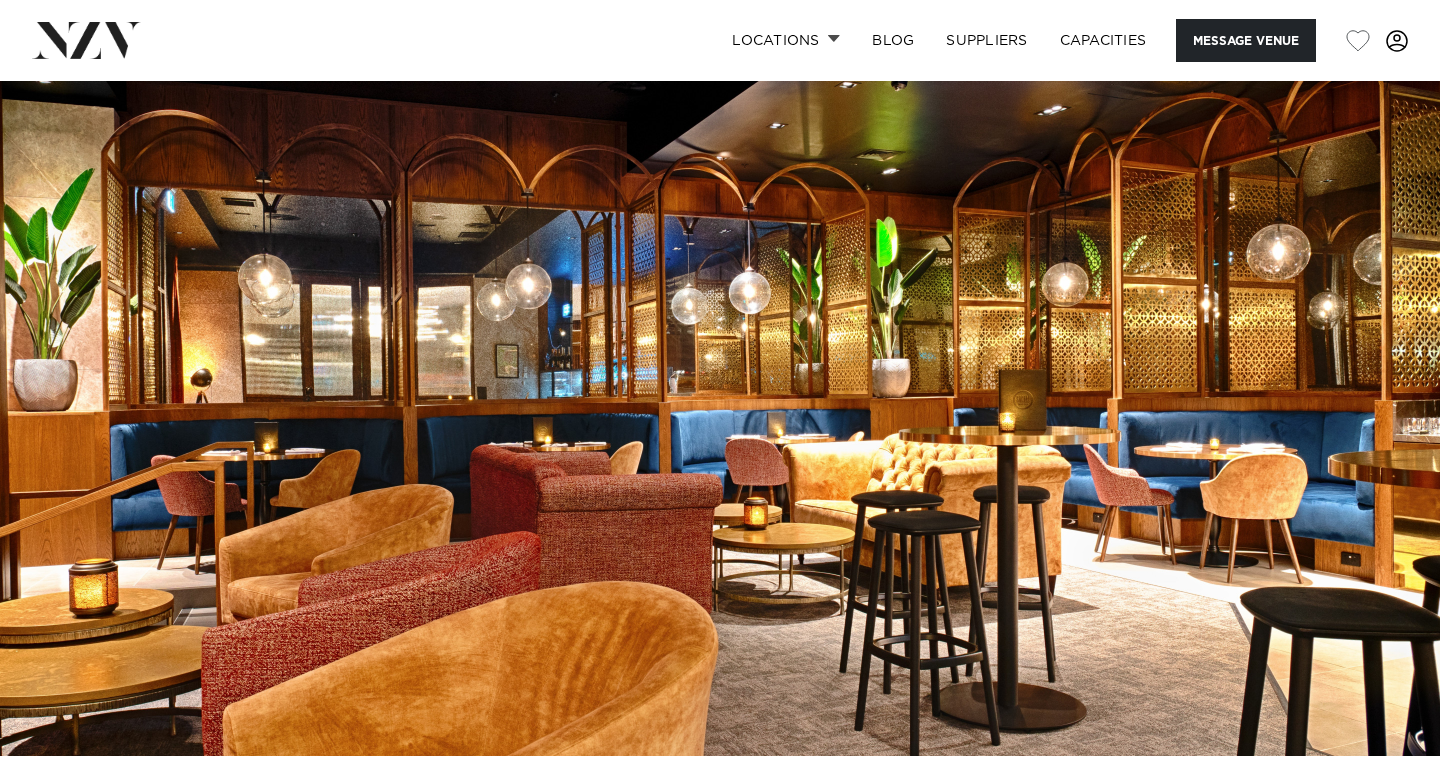 scroll, scrollTop: 0, scrollLeft: 0, axis: both 